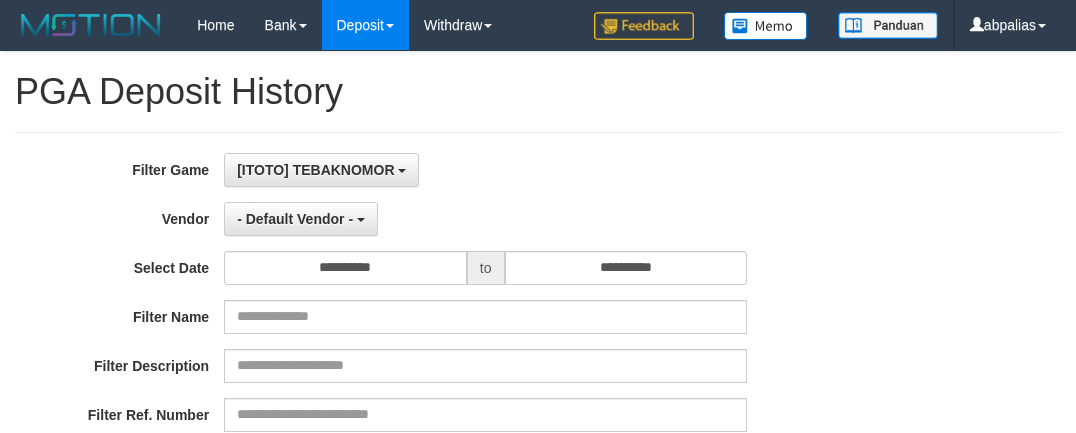 select on "*" 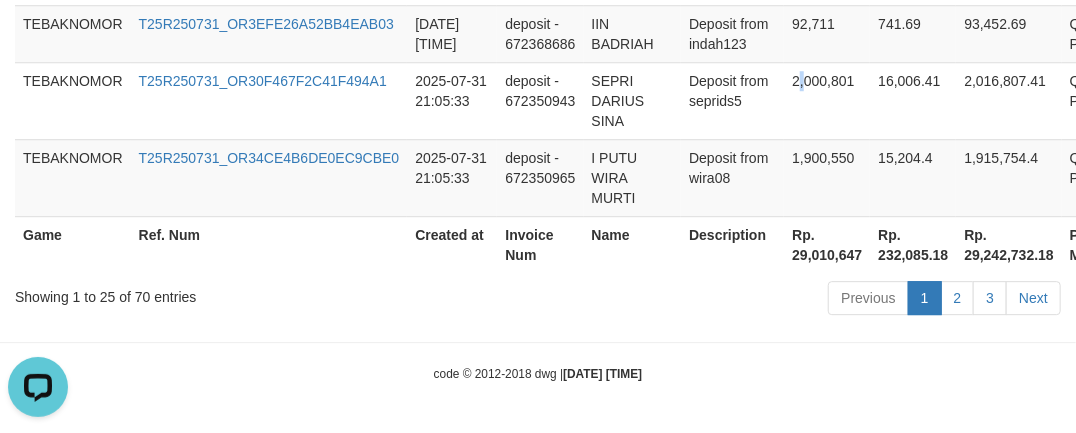 scroll, scrollTop: 0, scrollLeft: 0, axis: both 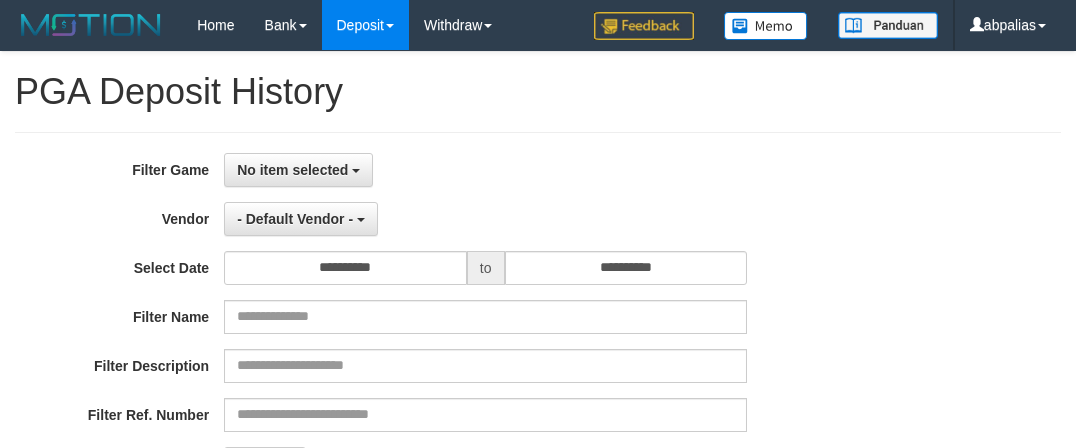 select 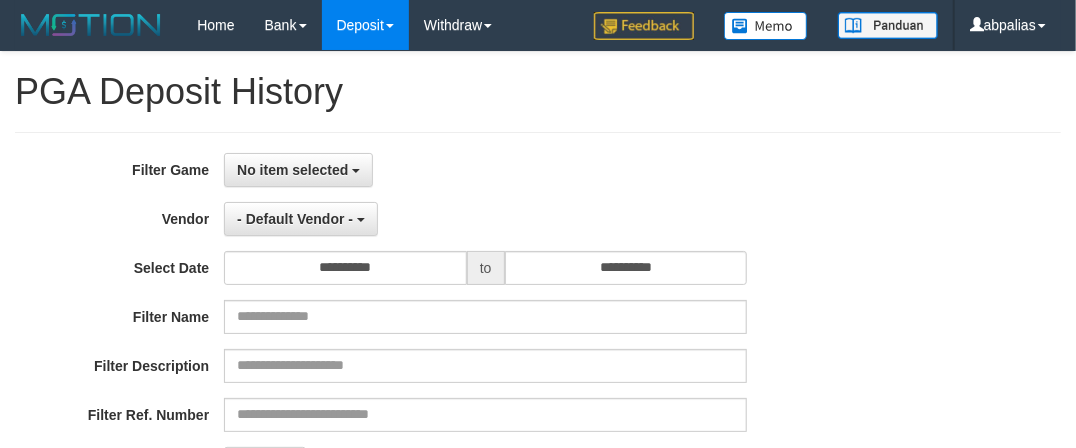 click on "**********" at bounding box center (448, 268) 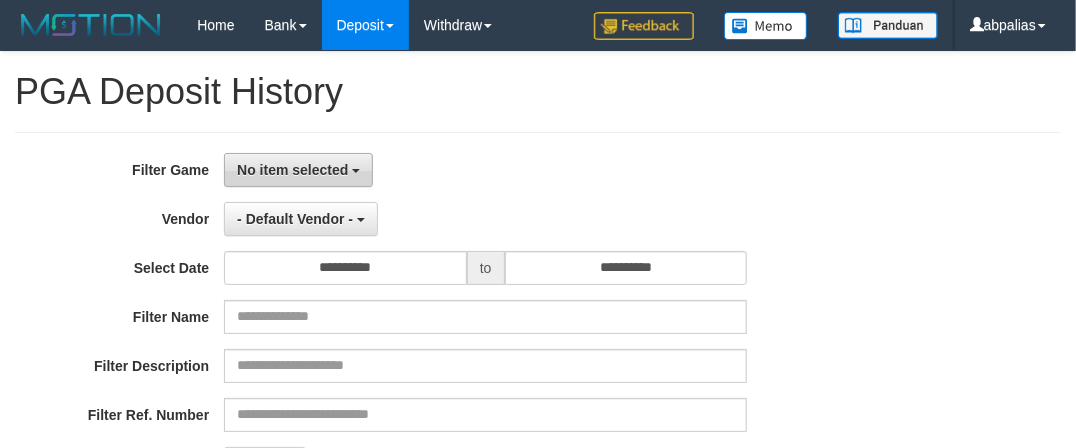 click on "No item selected" at bounding box center [292, 170] 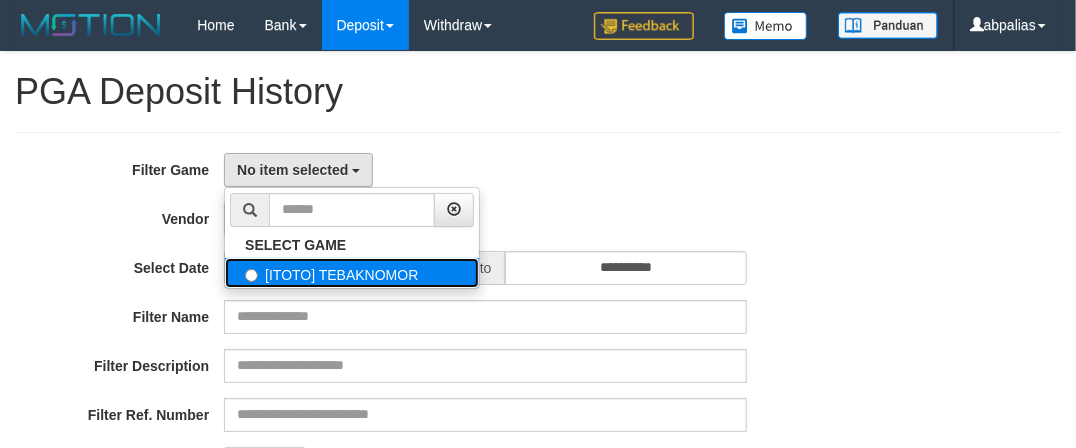 click on "[ITOTO] TEBAKNOMOR" at bounding box center (352, 273) 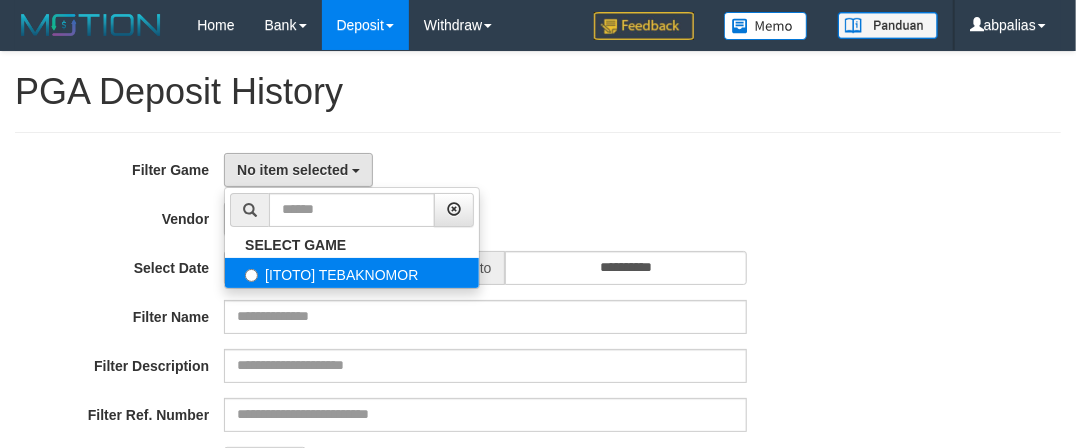 select on "***" 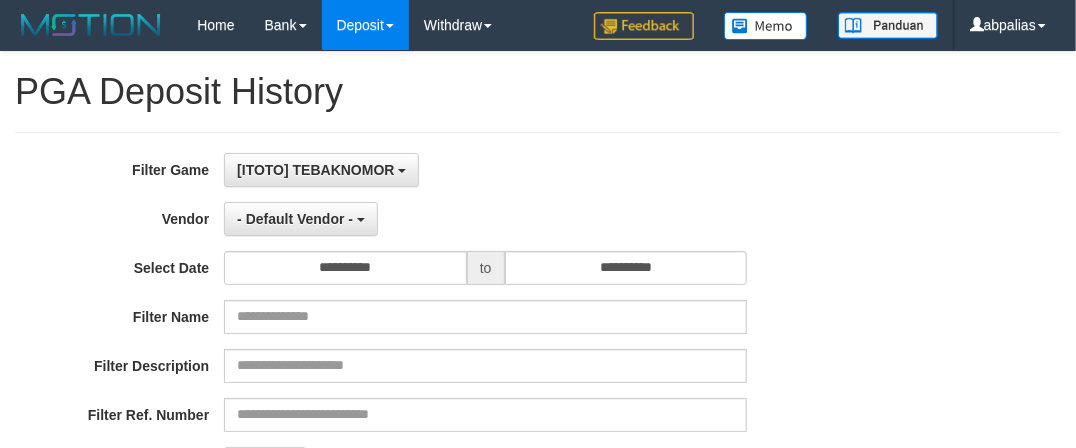 scroll, scrollTop: 18, scrollLeft: 0, axis: vertical 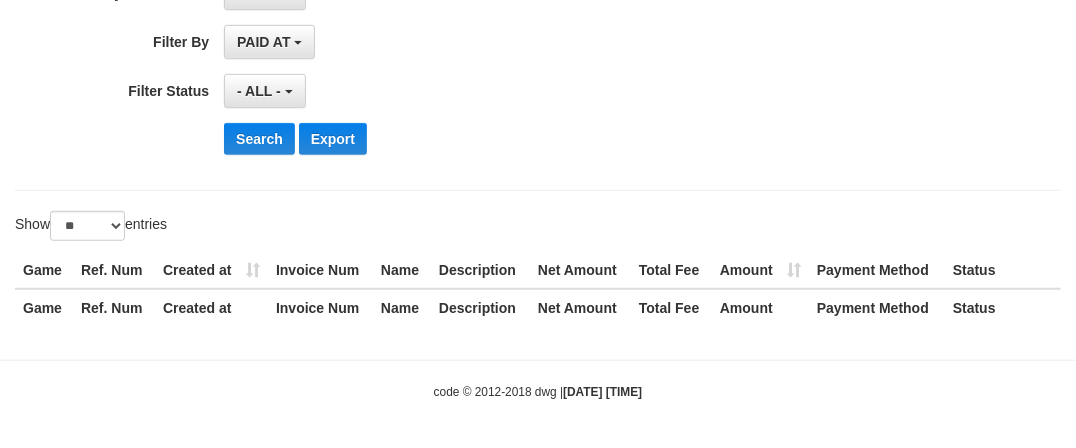 click on "Search
Export" at bounding box center [560, 139] 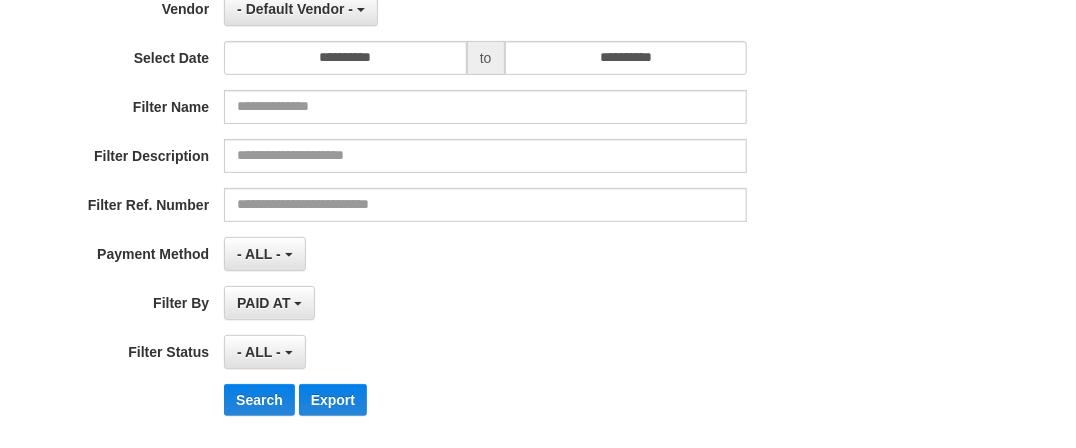 scroll, scrollTop: 17, scrollLeft: 0, axis: vertical 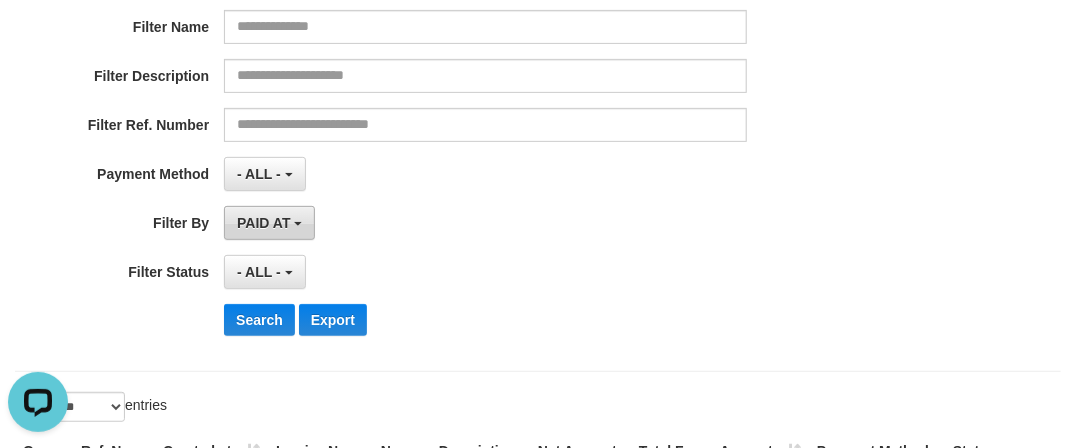 click on "PAID AT" at bounding box center (263, 223) 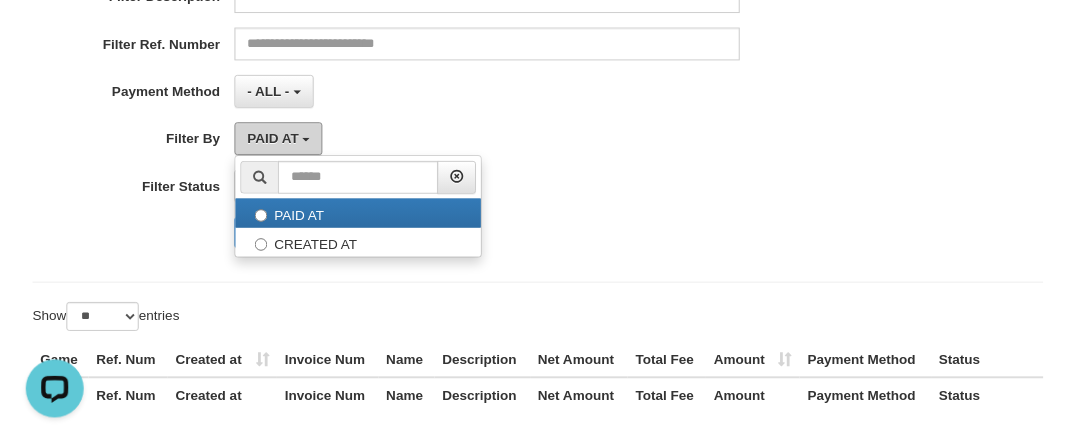 scroll, scrollTop: 471, scrollLeft: 0, axis: vertical 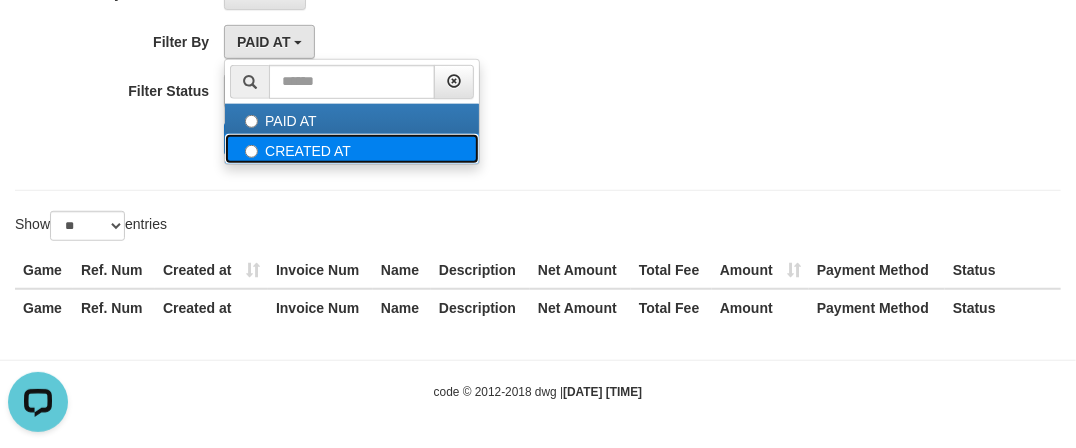 click on "CREATED AT" at bounding box center (352, 149) 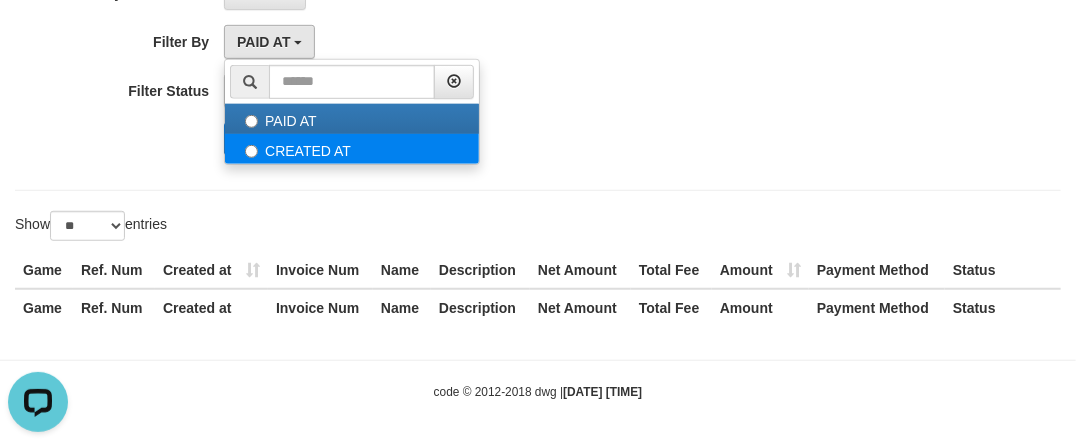 select on "*" 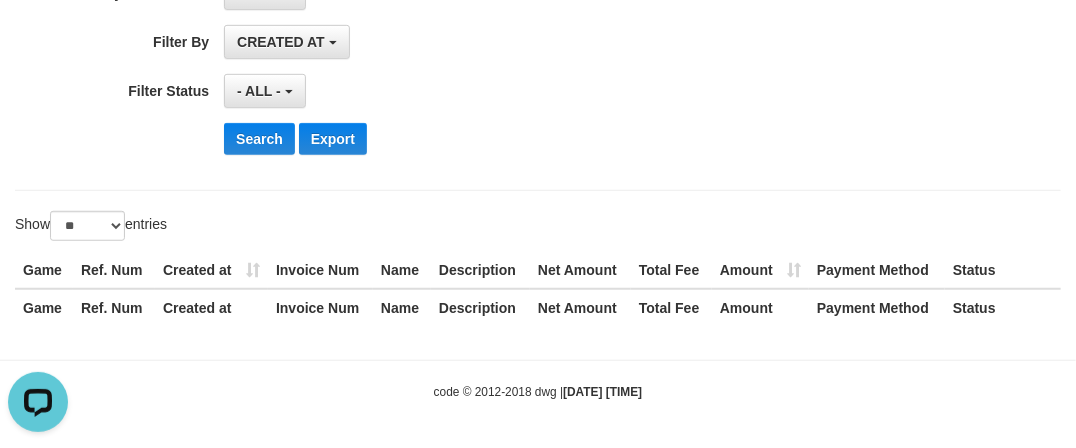 click on "**********" at bounding box center (448, -74) 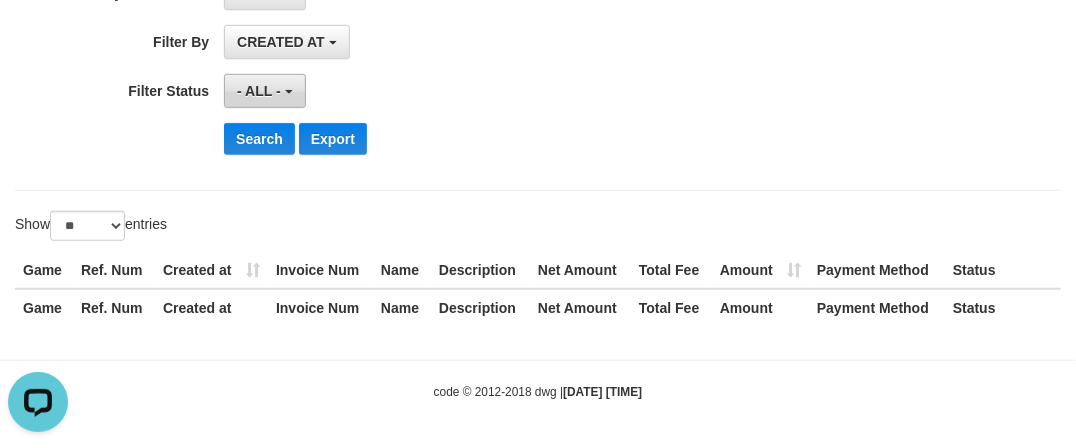 click on "- ALL -" at bounding box center [264, 91] 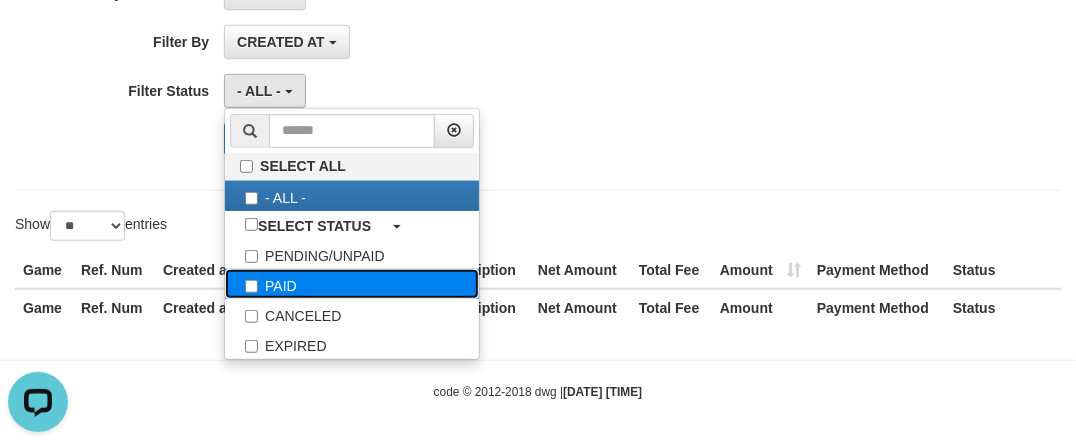 click on "PAID" at bounding box center [352, 284] 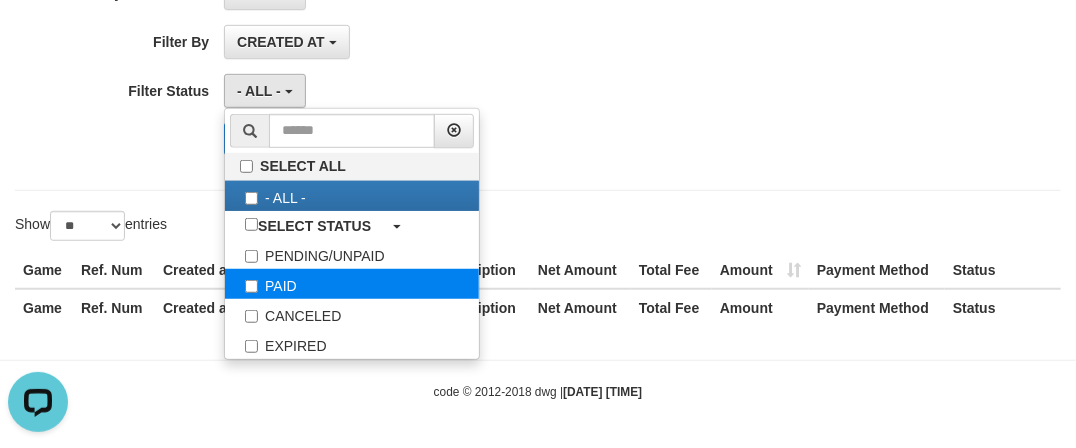 select on "*" 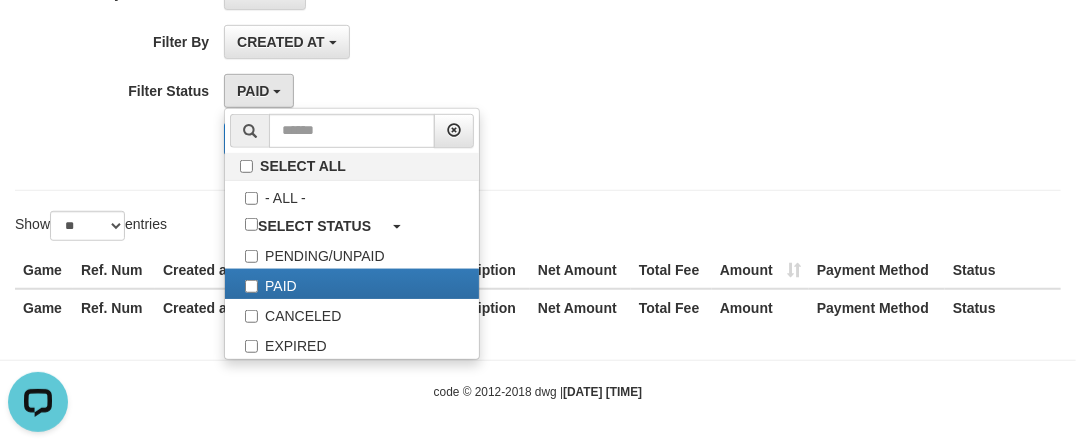 click on "PAID								    SELECT ALL  - ALL -  SELECT STATUS
PENDING/UNPAID
PAID
CANCELED
EXPIRED" at bounding box center [485, 91] 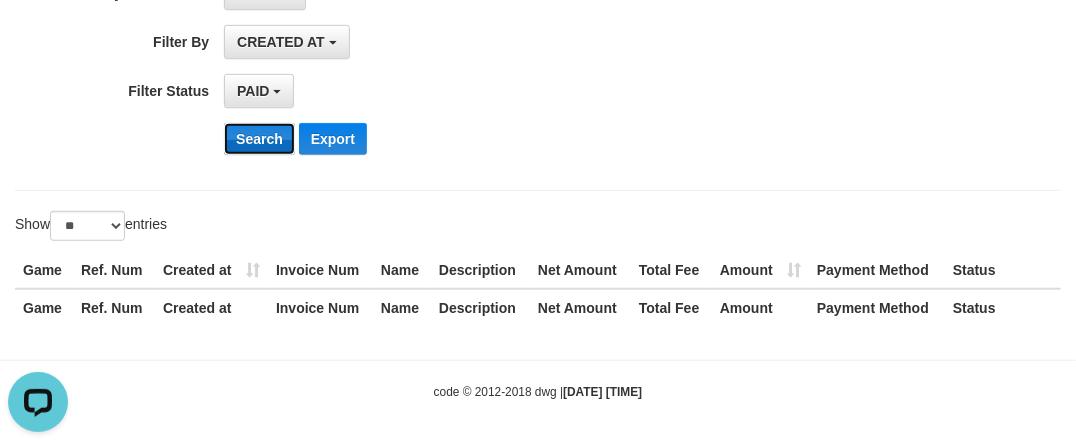 click on "Search" at bounding box center [259, 139] 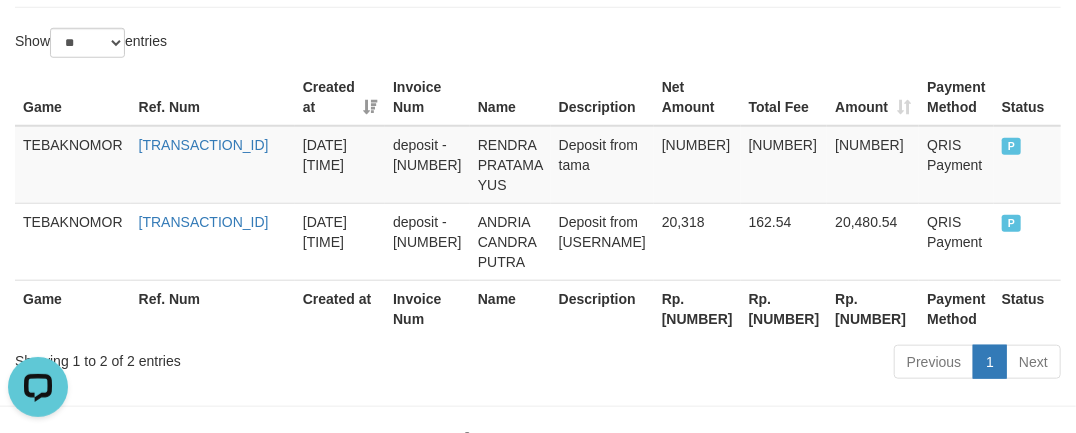 scroll, scrollTop: 716, scrollLeft: 0, axis: vertical 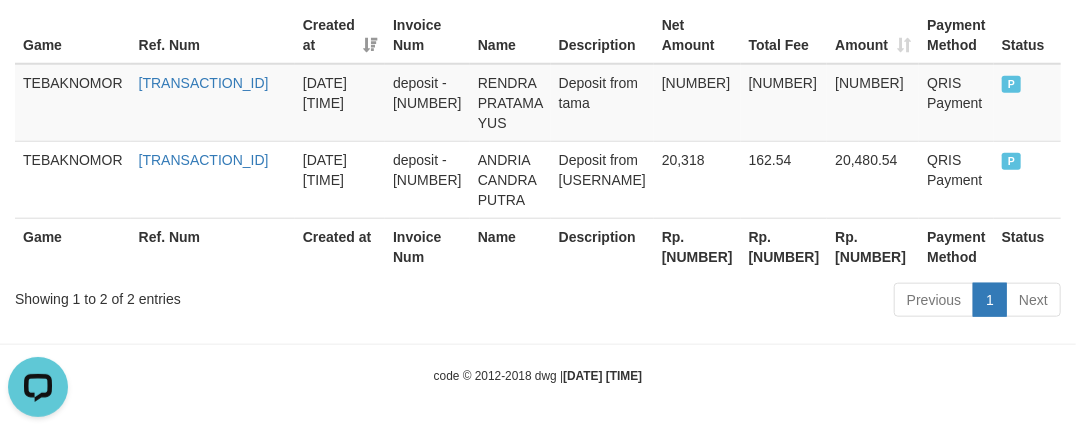 click on "Rp. [NUMBER]" at bounding box center (697, 246) 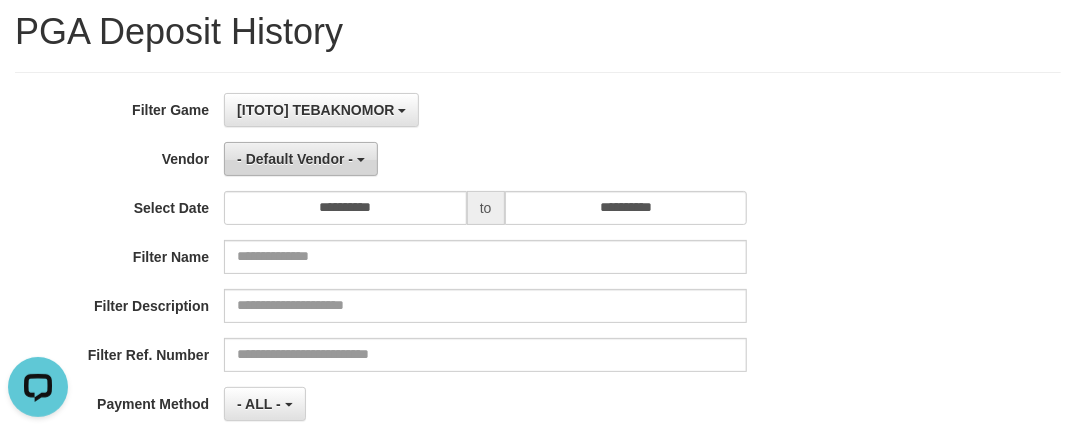 scroll, scrollTop: 0, scrollLeft: 0, axis: both 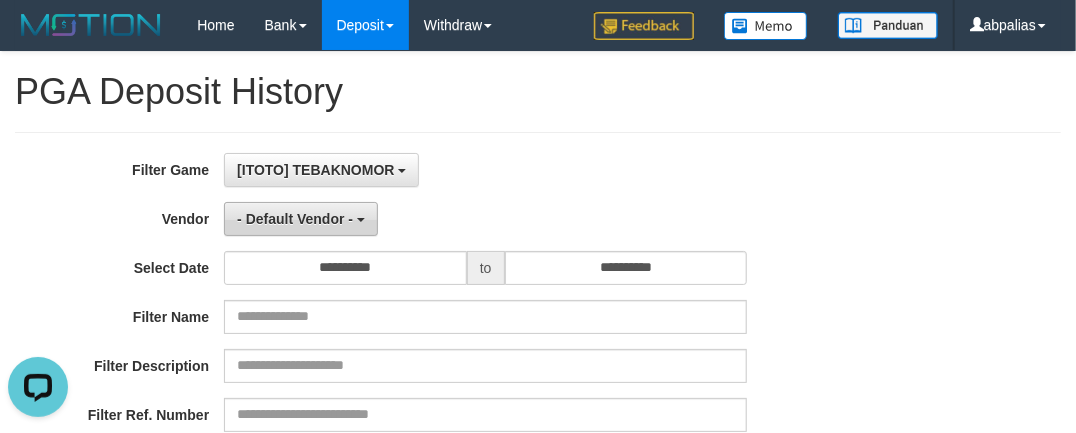 click on "- Default Vendor -" at bounding box center (301, 219) 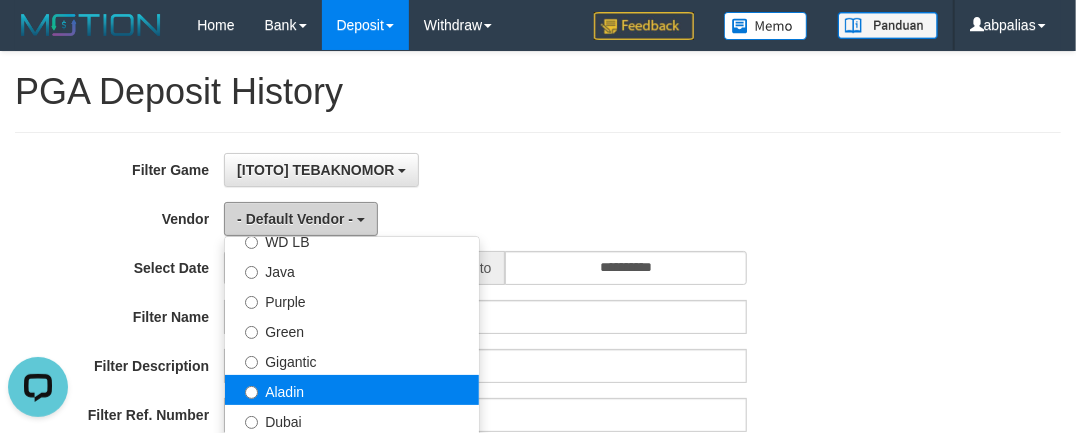 scroll, scrollTop: 181, scrollLeft: 0, axis: vertical 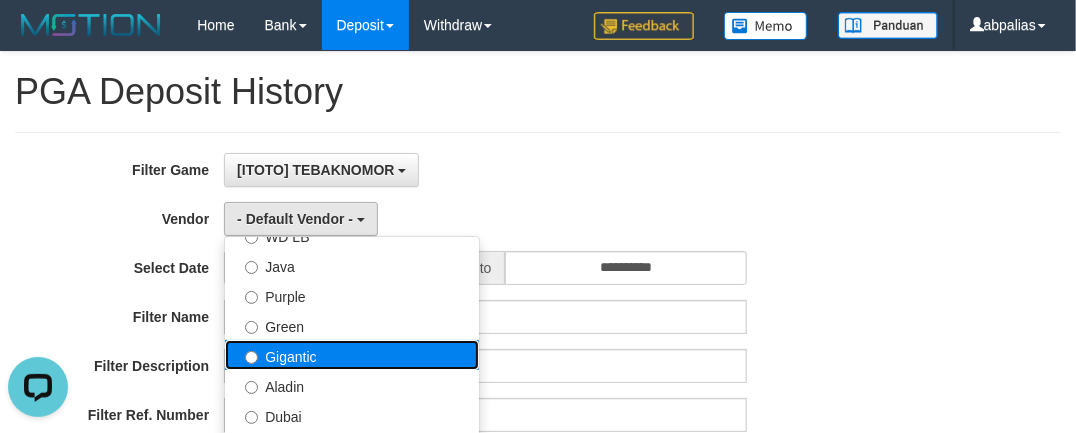 click on "Gigantic" at bounding box center [352, 355] 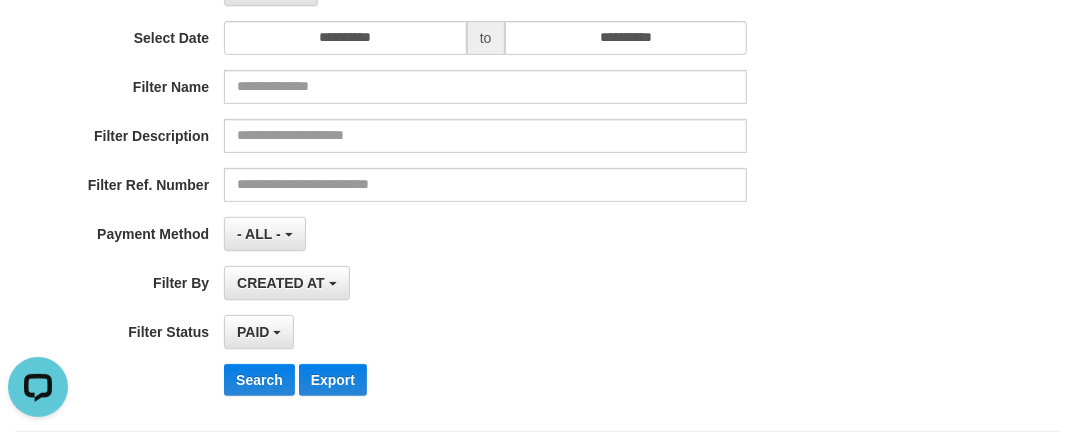 scroll, scrollTop: 454, scrollLeft: 0, axis: vertical 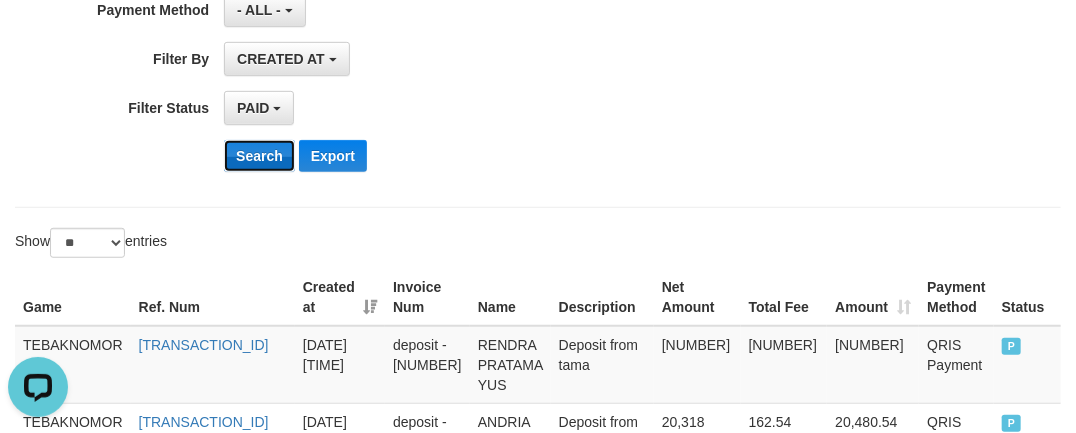 click on "Search" at bounding box center (259, 156) 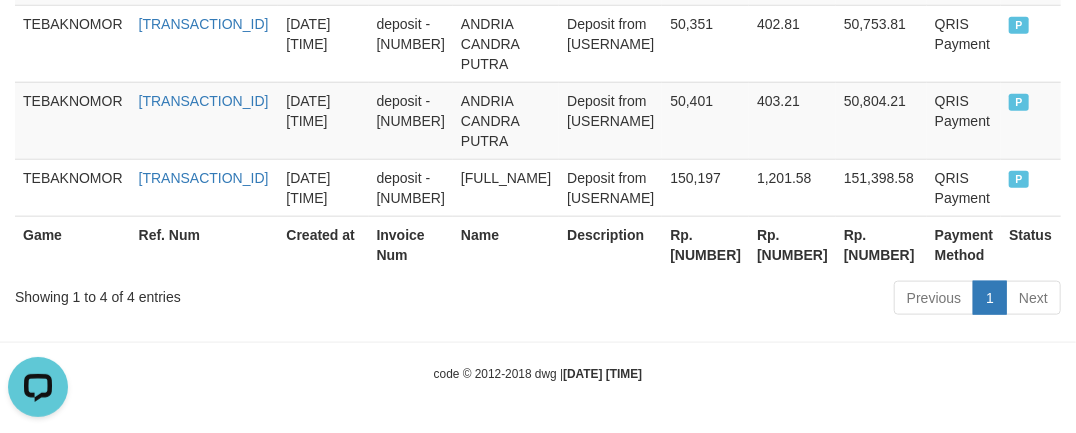 scroll, scrollTop: 850, scrollLeft: 0, axis: vertical 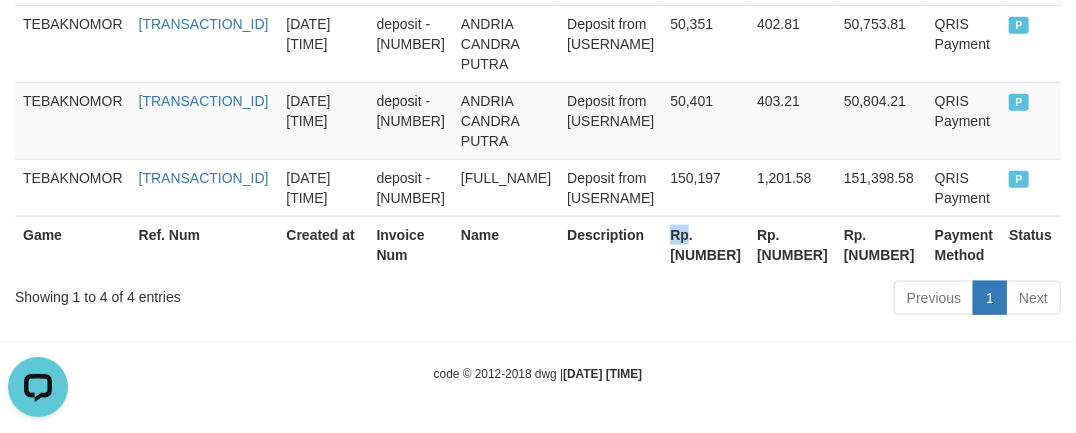 click on "Rp. [NUMBER]" at bounding box center [705, 244] 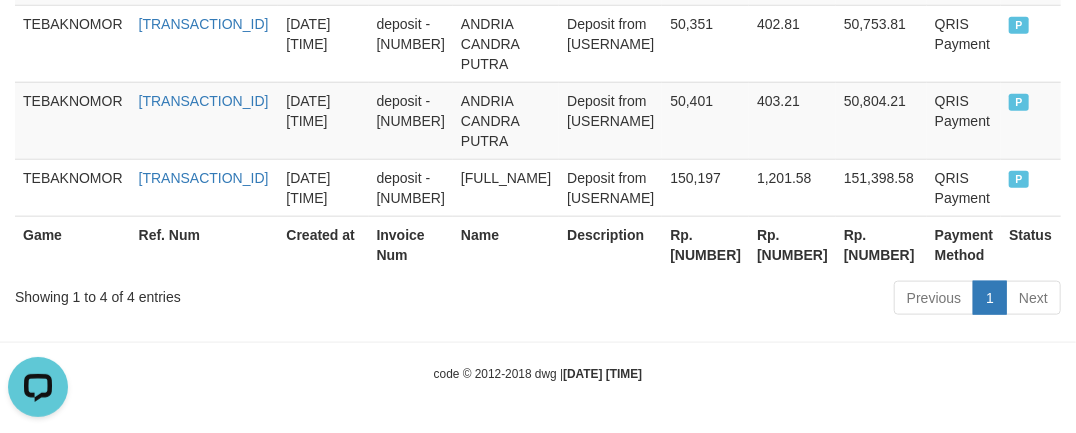 click on "Rp. [NUMBER]" at bounding box center (705, 244) 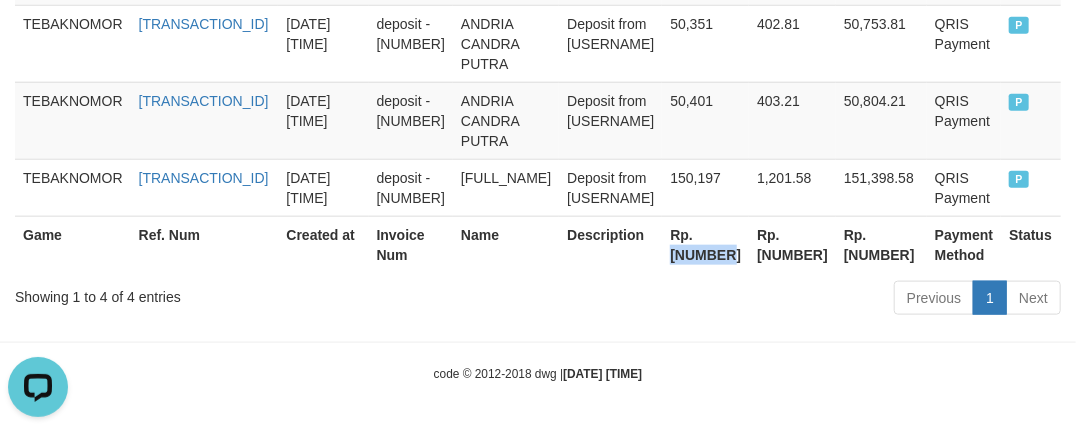 copy on "[NUMBER]" 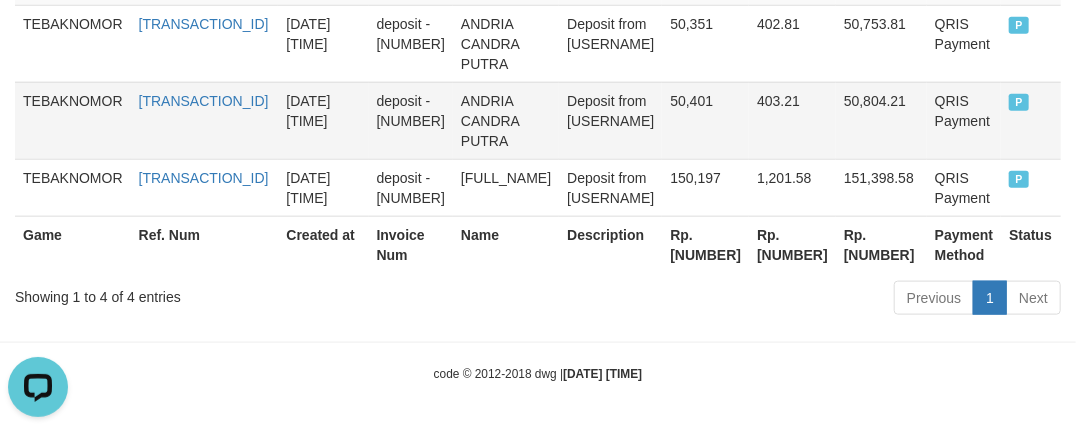 click on "ANDRIA CANDRA PUTRA" at bounding box center [506, 120] 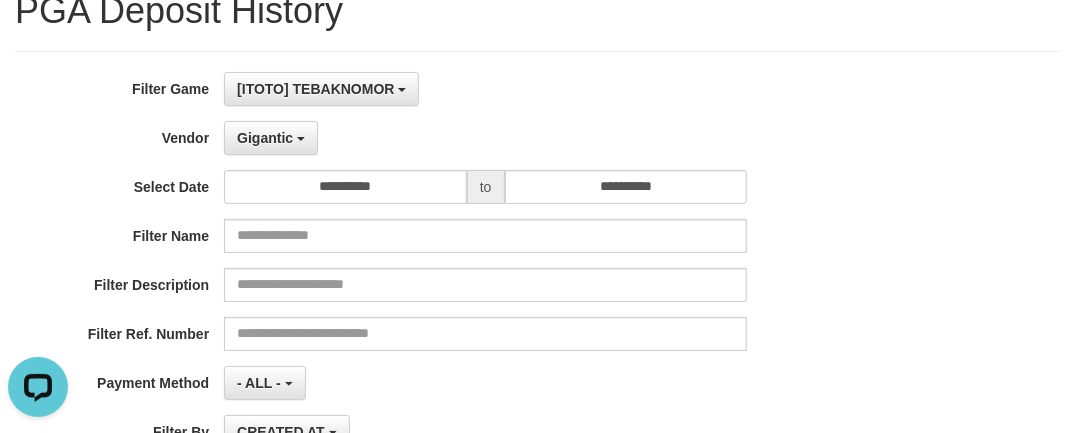 scroll, scrollTop: 0, scrollLeft: 0, axis: both 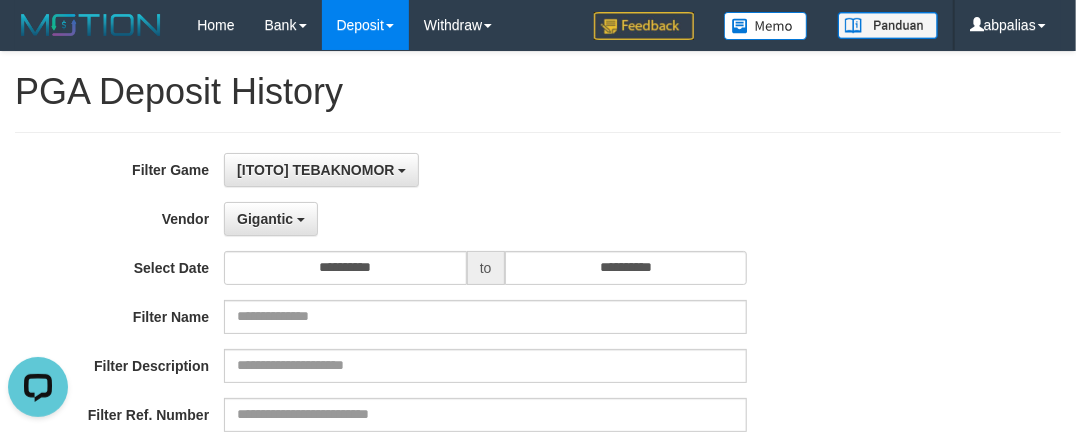 drag, startPoint x: 299, startPoint y: 239, endPoint x: 286, endPoint y: 191, distance: 49.729267 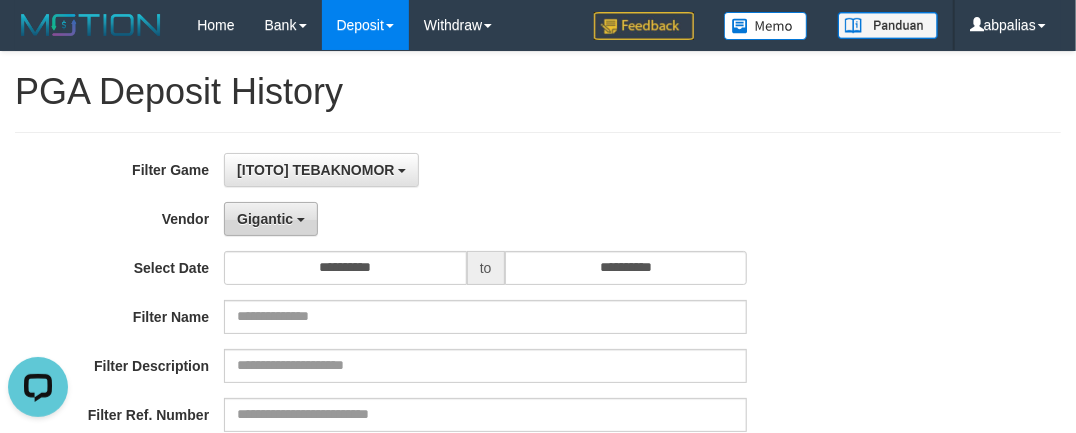 click on "Gigantic" at bounding box center [271, 219] 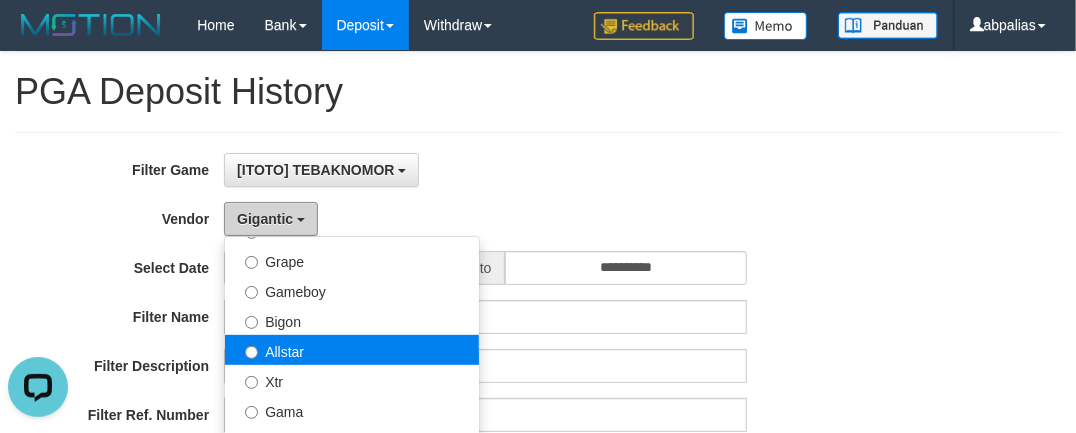 scroll, scrollTop: 454, scrollLeft: 0, axis: vertical 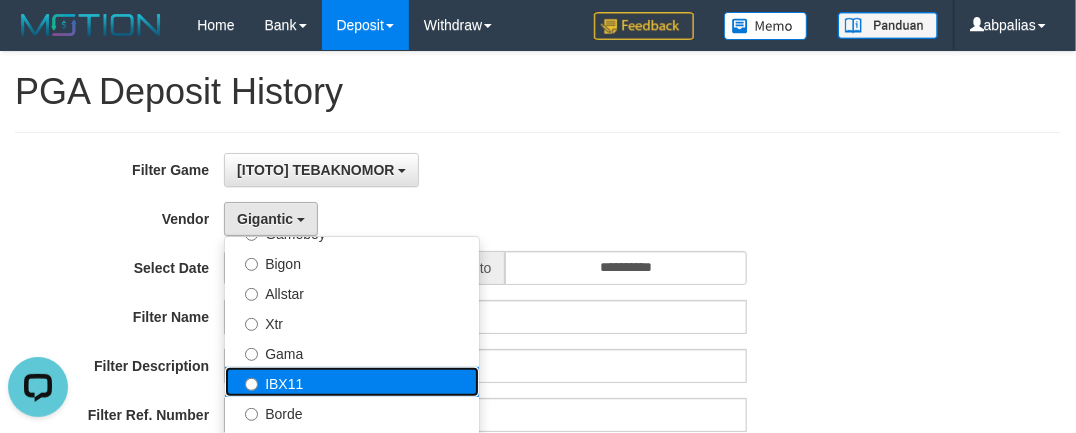 click on "IBX11" at bounding box center [352, 382] 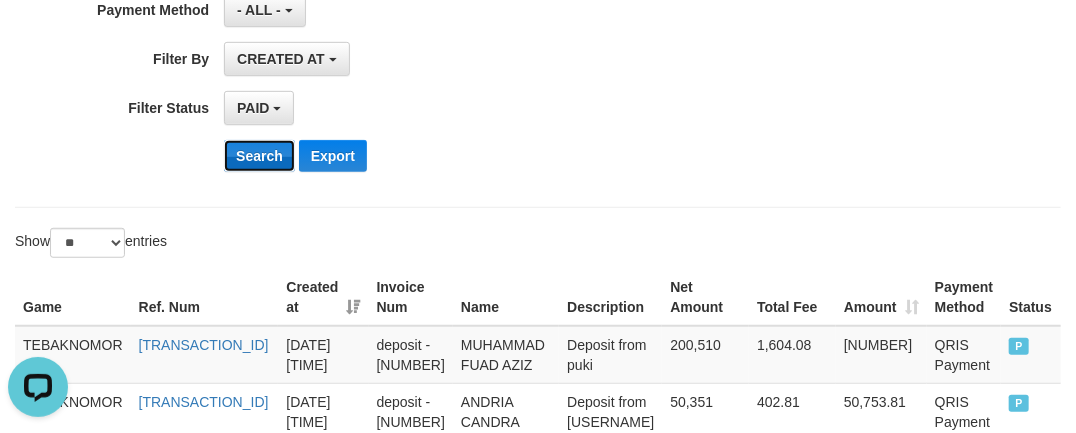 click on "Search" at bounding box center (259, 156) 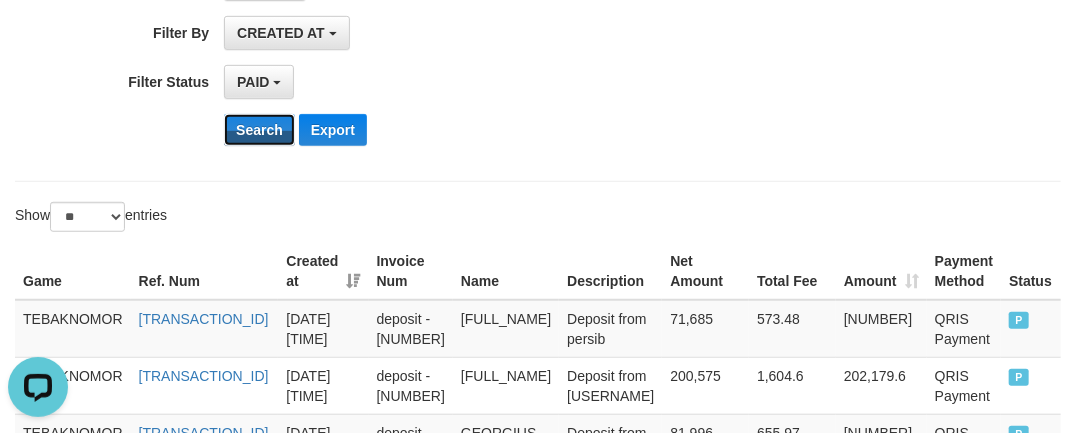 scroll, scrollTop: 907, scrollLeft: 0, axis: vertical 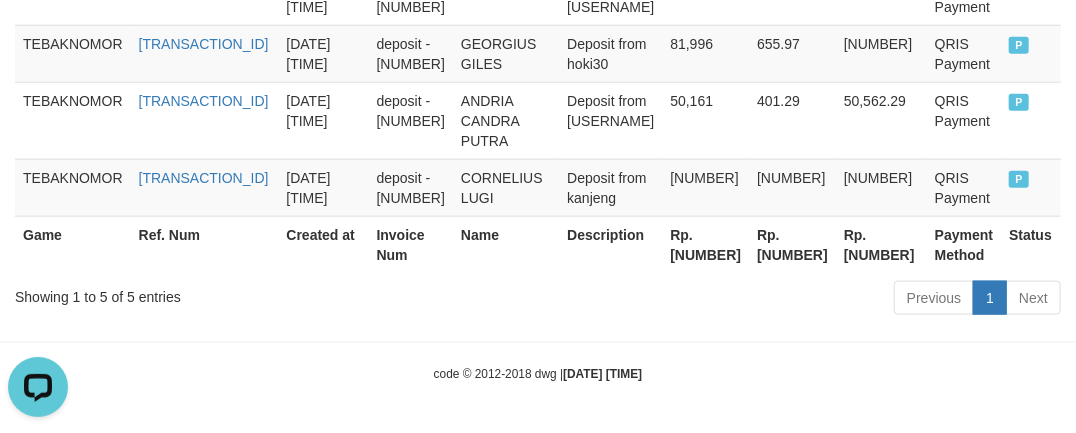 click on "Rp. [NUMBER]" at bounding box center [705, 244] 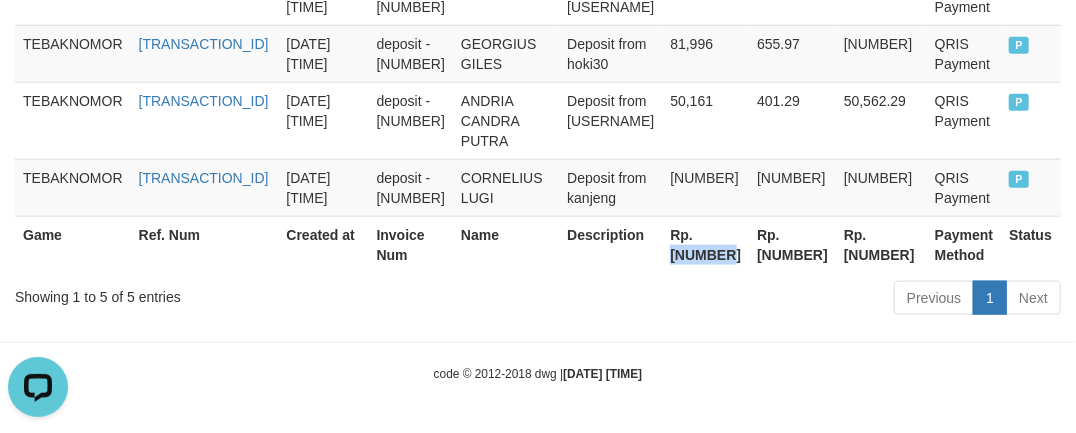 click on "Rp. [NUMBER]" at bounding box center (705, 244) 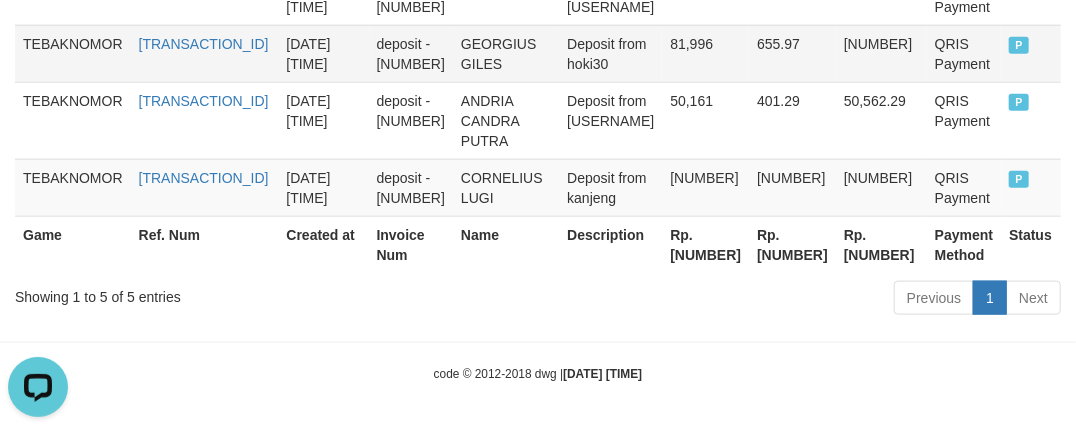 click on "[DATE] [TIME]" at bounding box center (323, 53) 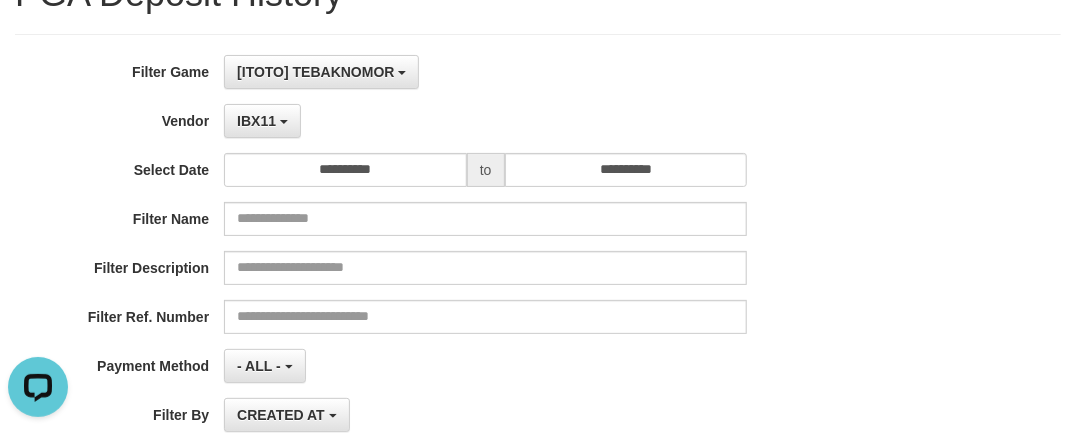 scroll, scrollTop: 0, scrollLeft: 0, axis: both 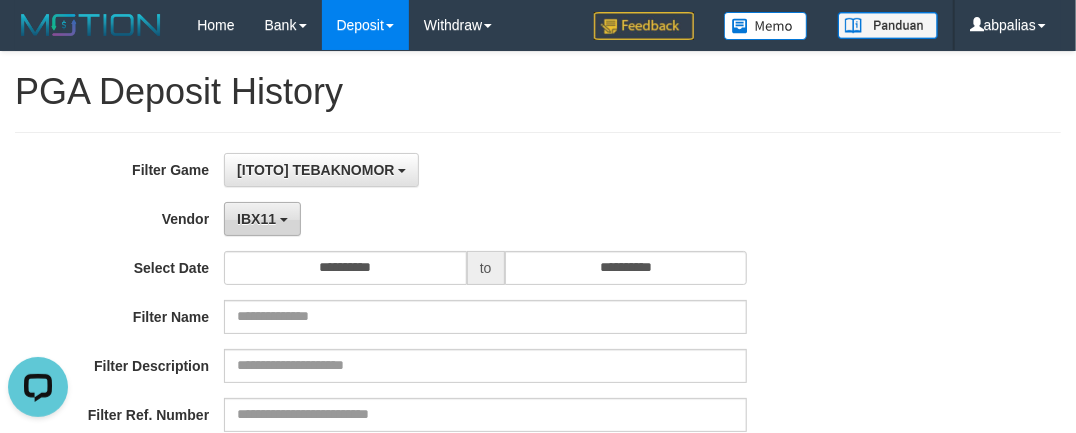 click on "IBX11" at bounding box center [262, 219] 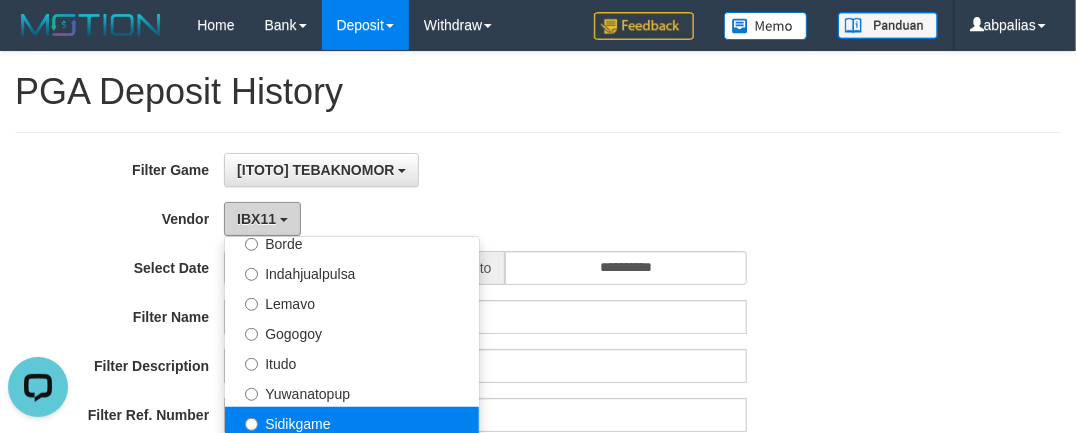 scroll, scrollTop: 655, scrollLeft: 0, axis: vertical 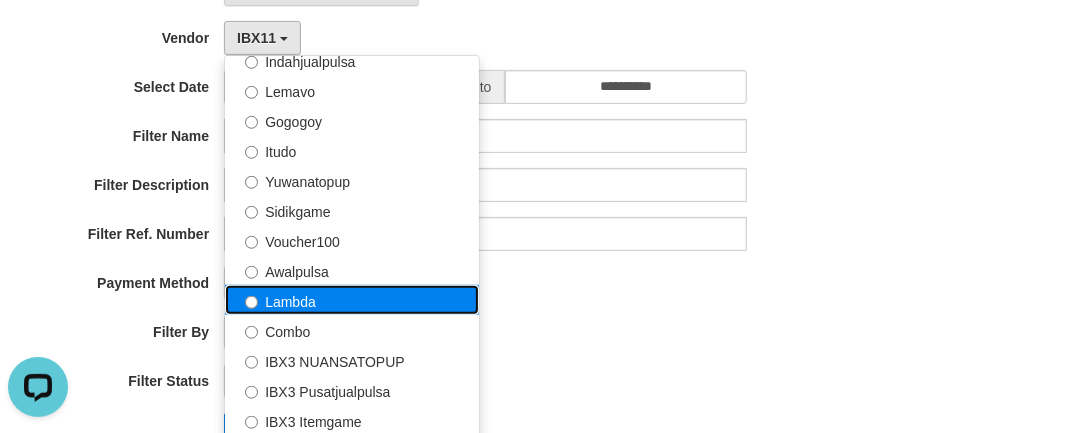 click on "Lambda" at bounding box center [352, 300] 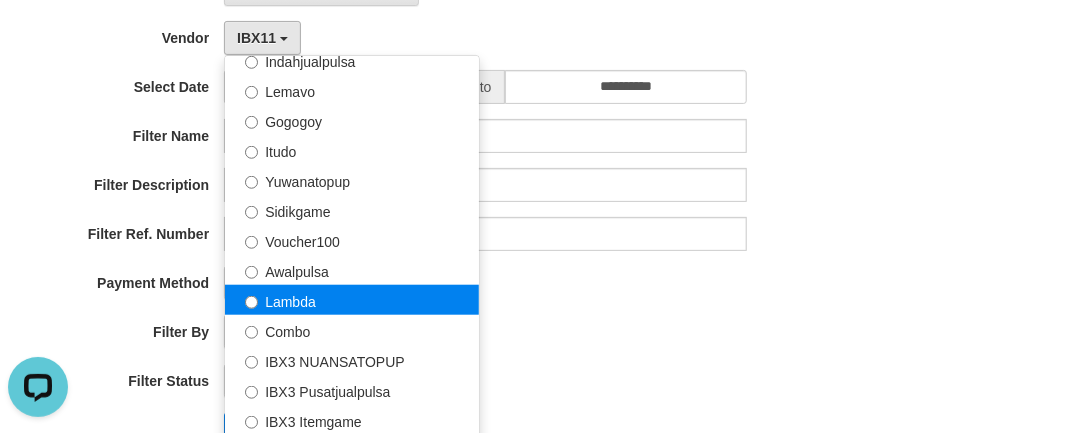 select on "**********" 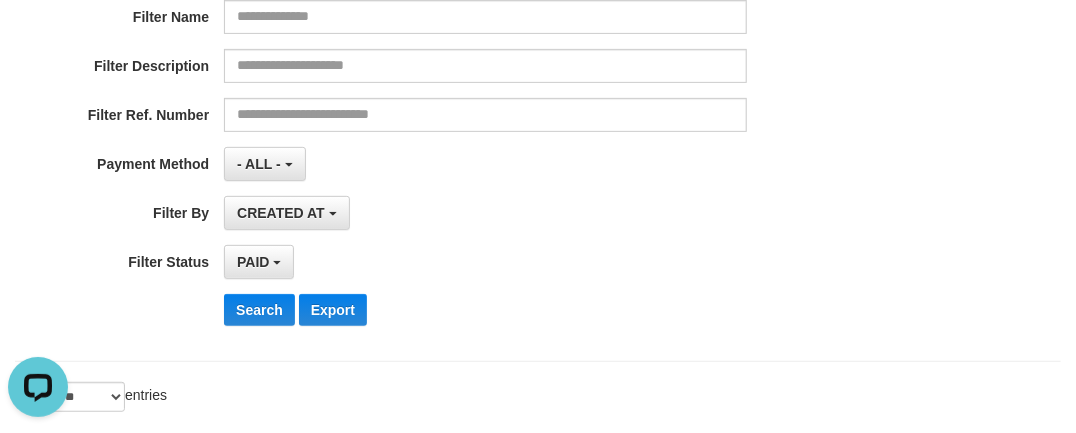 scroll, scrollTop: 454, scrollLeft: 0, axis: vertical 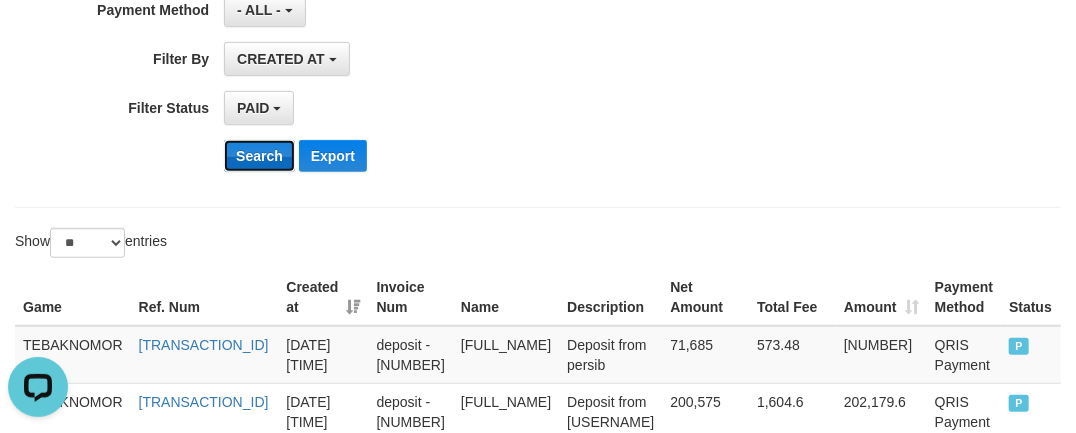 click on "Search" at bounding box center (259, 156) 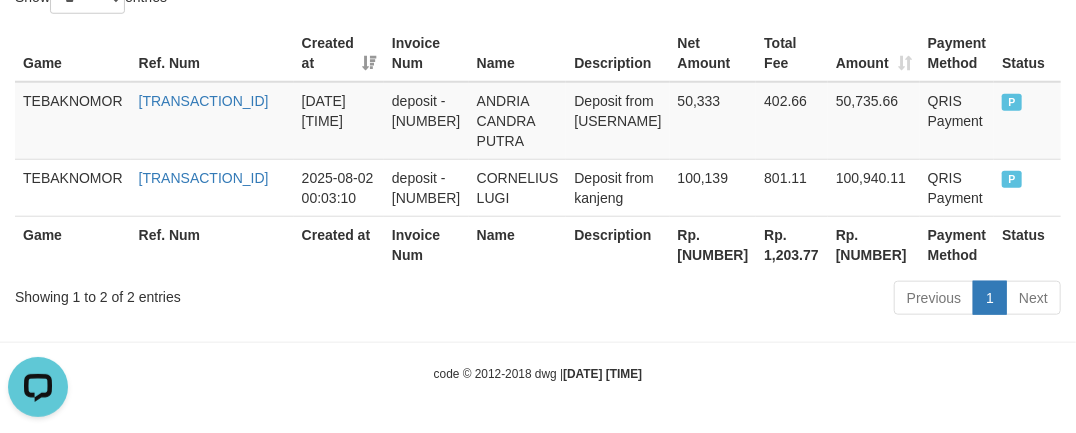 scroll, scrollTop: 716, scrollLeft: 0, axis: vertical 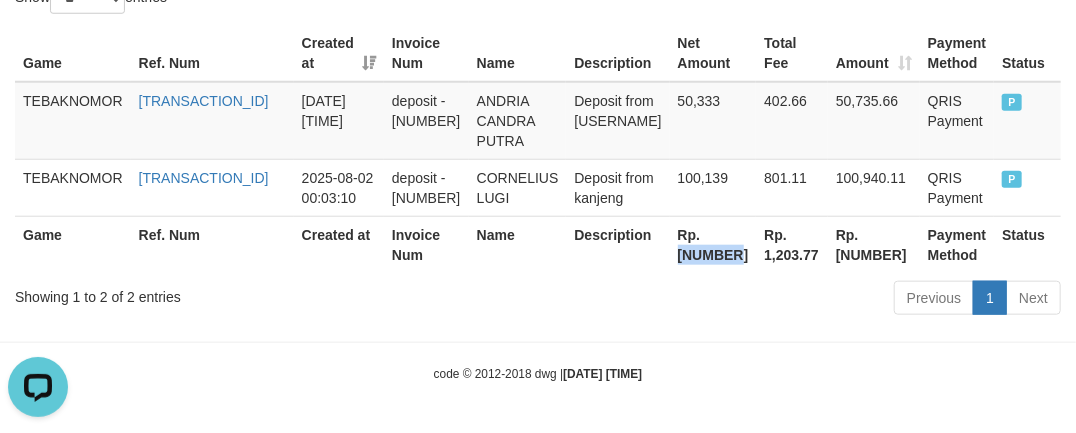 click on "Rp. [NUMBER]" at bounding box center (713, 244) 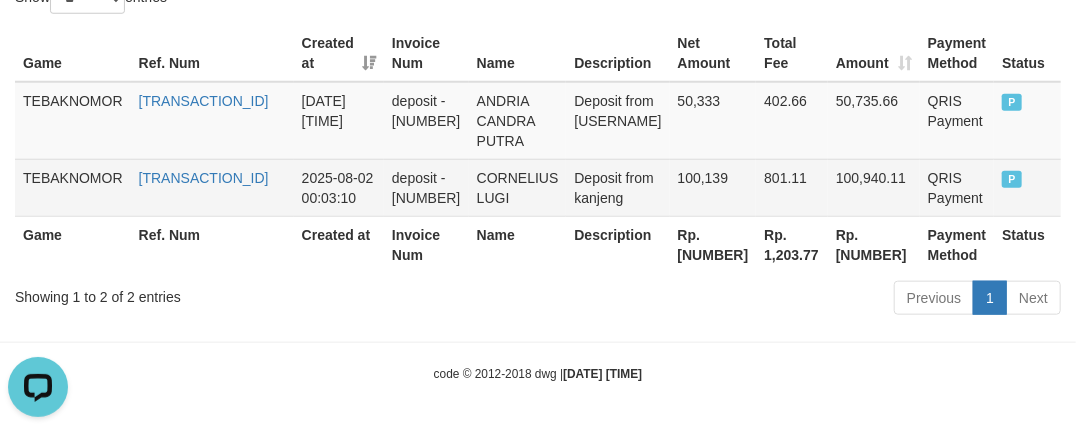 click on "Deposit from kanjeng" at bounding box center (617, 187) 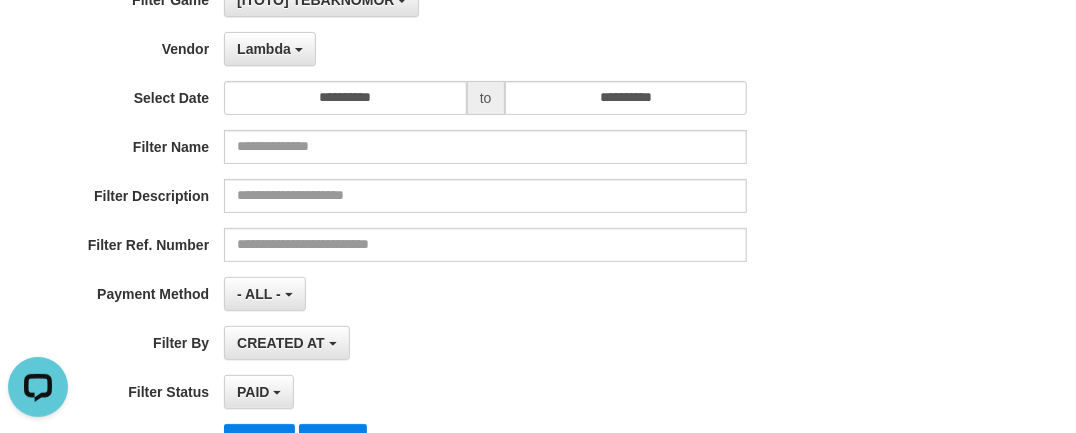 scroll, scrollTop: 65, scrollLeft: 0, axis: vertical 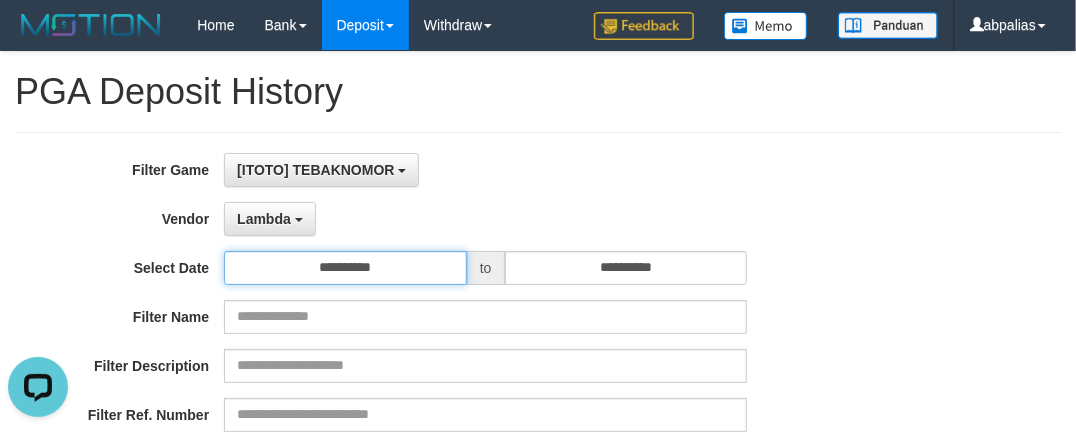 click on "**********" at bounding box center (345, 268) 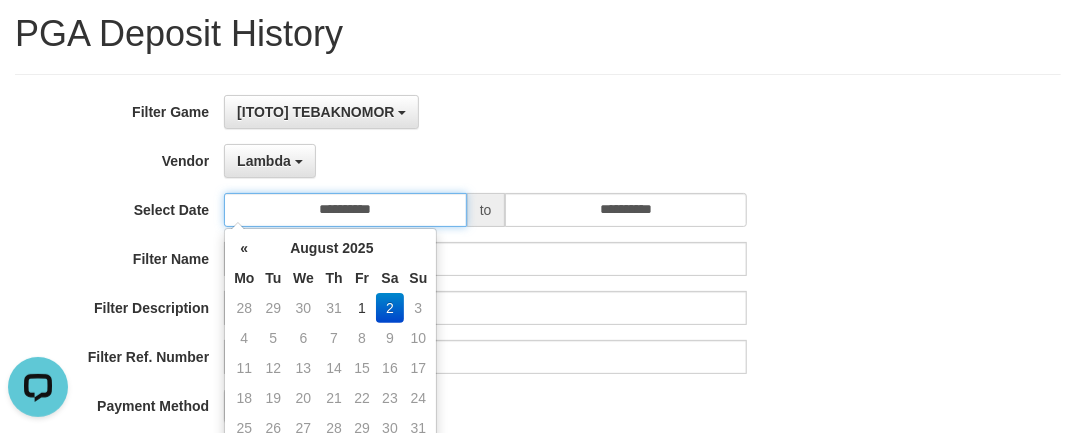 scroll, scrollTop: 90, scrollLeft: 0, axis: vertical 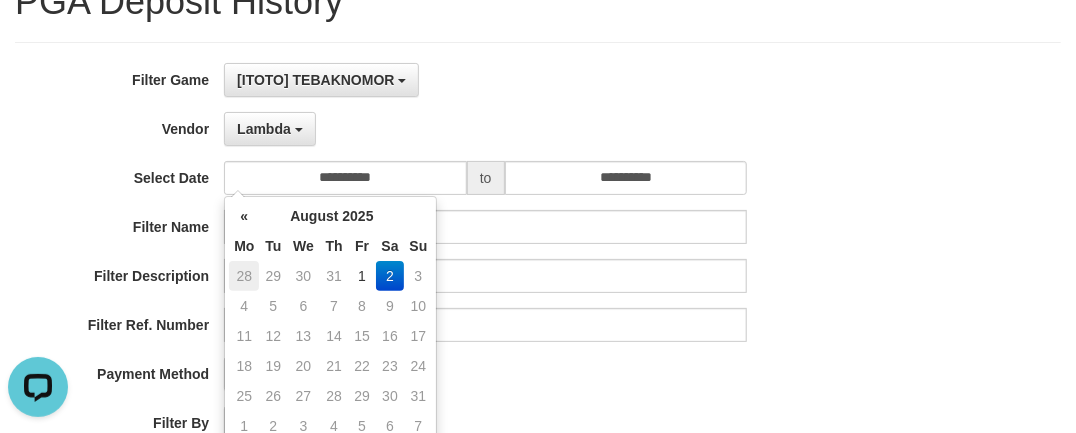 click on "28" at bounding box center [244, 276] 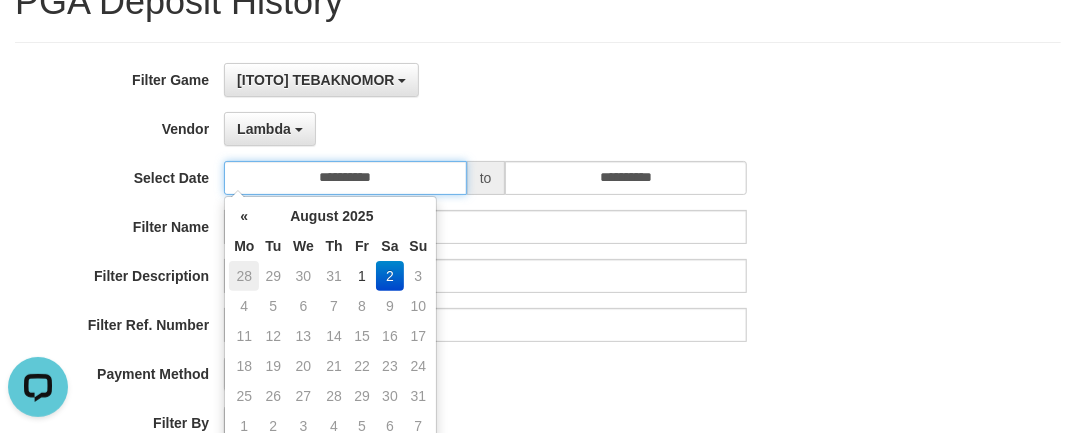 type on "**********" 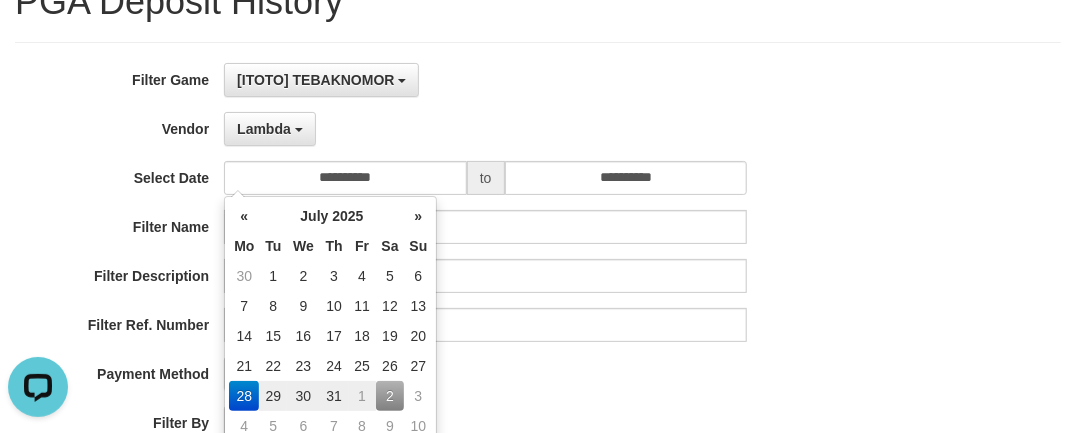 click on "**********" at bounding box center [448, 307] 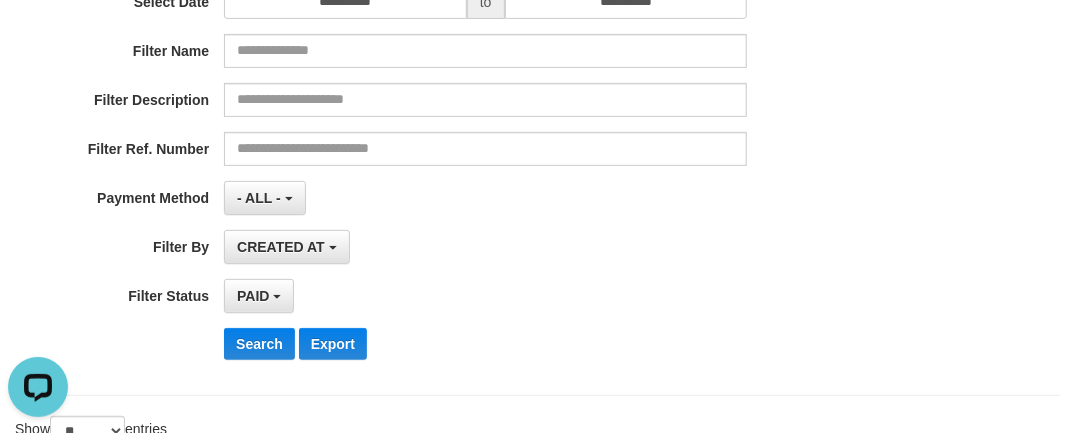 scroll, scrollTop: 272, scrollLeft: 0, axis: vertical 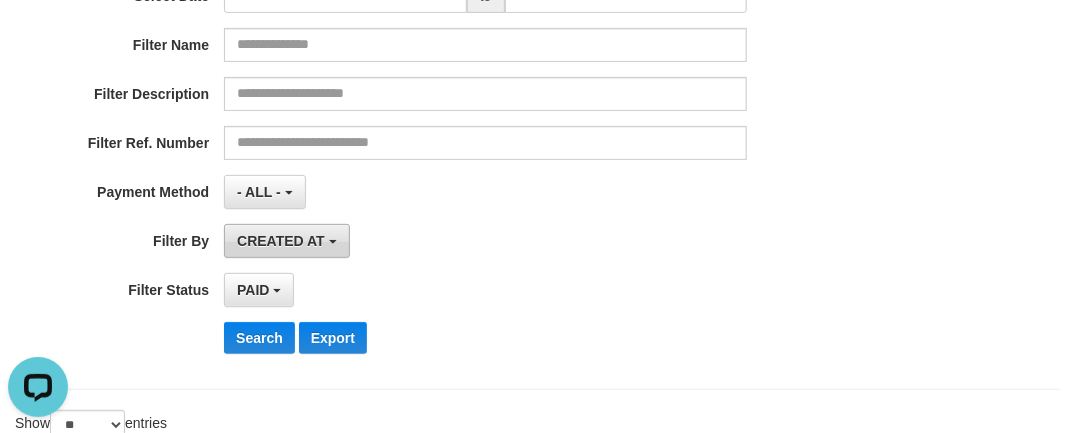 click on "CREATED AT" at bounding box center [281, 241] 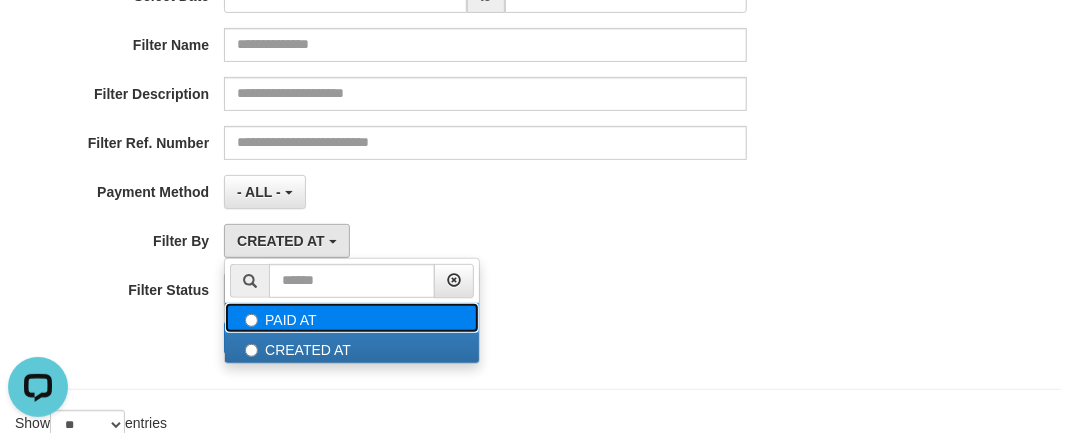 click on "PAID AT" at bounding box center [352, 318] 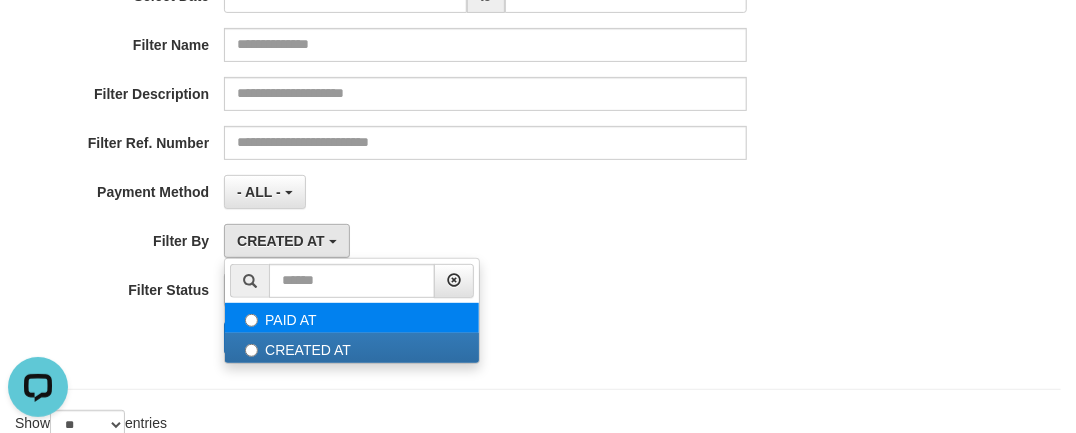 select on "*" 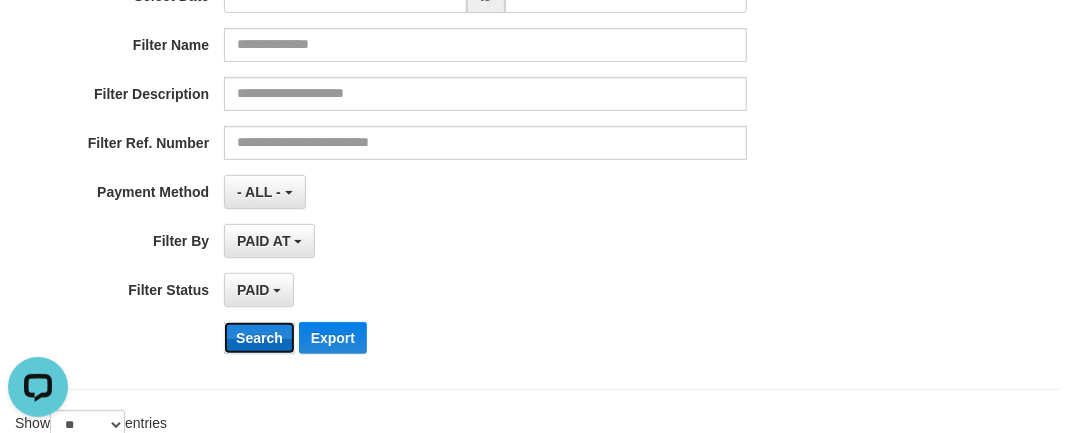 click on "Search" at bounding box center (259, 338) 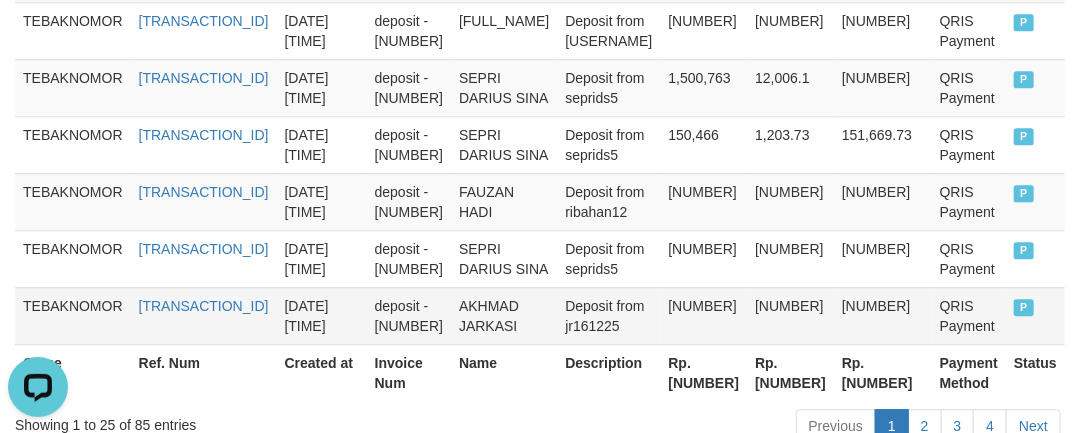 scroll, scrollTop: 2145, scrollLeft: 0, axis: vertical 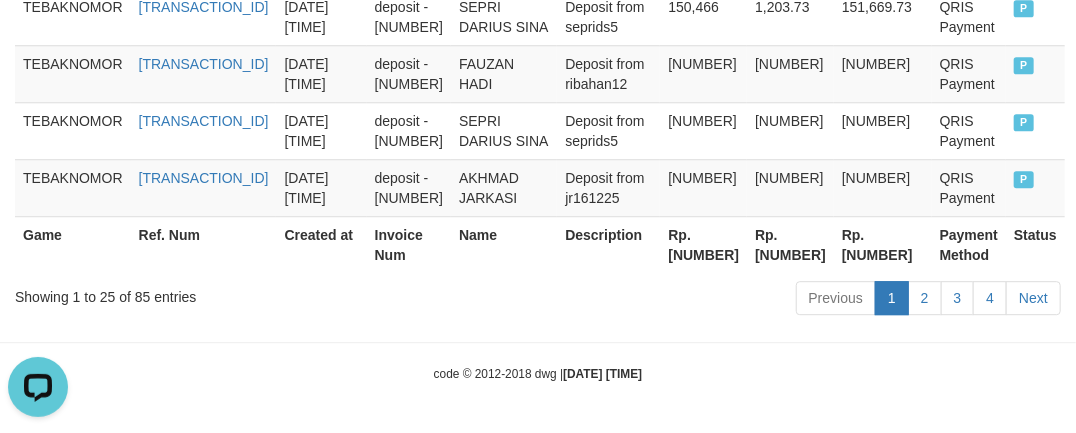 click on "Rp. [NUMBER]" at bounding box center (703, 244) 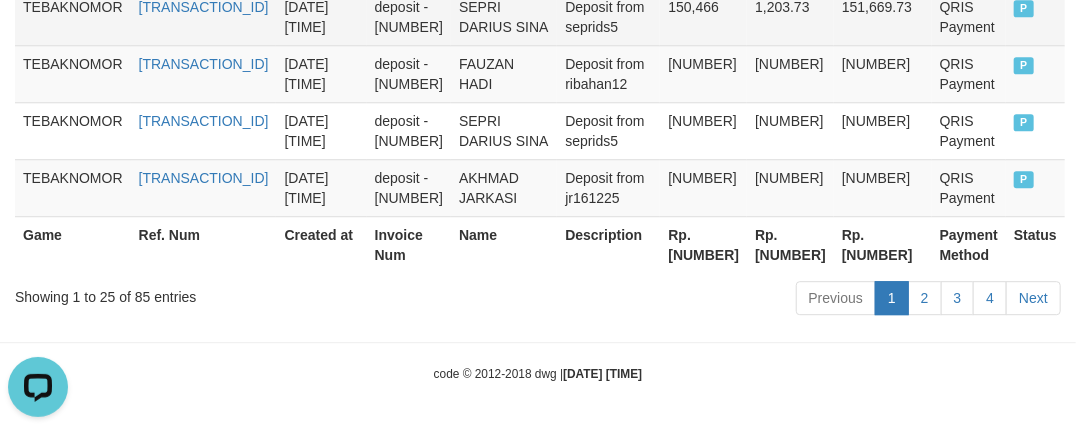 copy on "[NUMBER]" 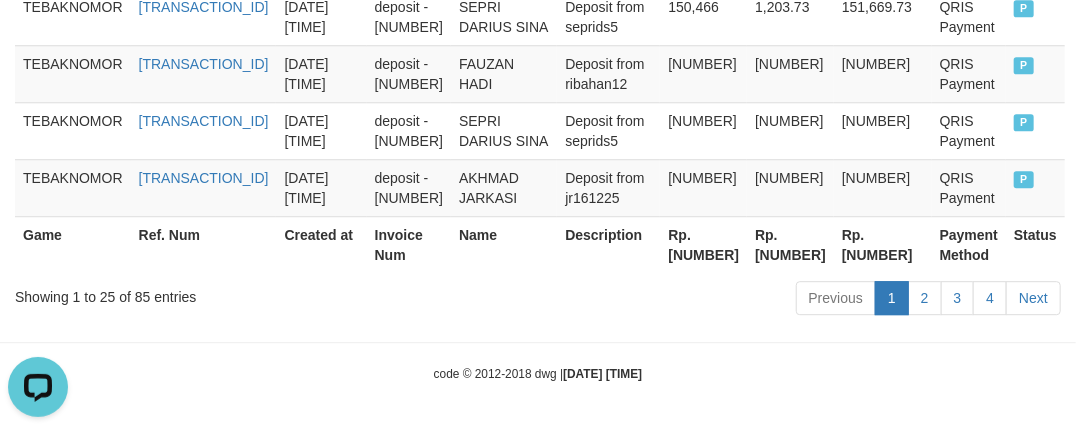 click on "Game Ref. Num Created at Invoice Num Name Description Rp. [NUMBER] Rp. [NUMBER] Rp. [NUMBER] Payment Method Status
Game Ref. Num Created at Invoice Num Name Description Rp. [NUMBER] Rp. [NUMBER] Rp. [NUMBER] Payment Method Status
TEBAKNOMOR [TRANSACTION_ID] [DATE] [TIME] deposit - [NUMBER] [FIRST] [LAST] Deposit from [USERNAME] [NUMBER] [NUMBER] [NUMBER] QRIS Payment P   TEBAKNOMOR [TRANSACTION_ID] [DATE] [TIME] deposit - [NUMBER] [FIRST] [LAST] Deposit from [USERNAME] [NUMBER] [NUMBER] [NUMBER] QRIS Payment P   TEBAKNOMOR [TRANSACTION_ID] [DATE] [TIME] deposit - [NUMBER] [FIRST] [LAST] Deposit from [USERNAME] [NUMBER] [NUMBER] [NUMBER] QRIS Payment P   TEBAKNOMOR [TRANSACTION_ID] [DATE] [TIME] deposit - [NUMBER] [FIRST] [LAST] Deposit from [USERNAME] [NUMBER] [NUMBER] [NUMBER] QRIS Payment P   TEBAKNOMOR [TRANSACTION_ID] [DATE] [TIME] deposit - [NUMBER] [FIRST] [LAST] P   P" at bounding box center (538, -547) 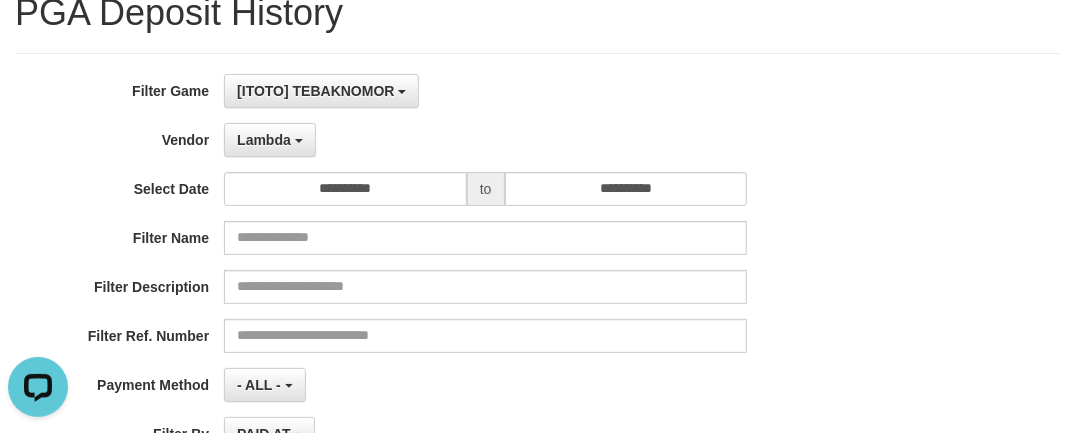 scroll, scrollTop: 0, scrollLeft: 0, axis: both 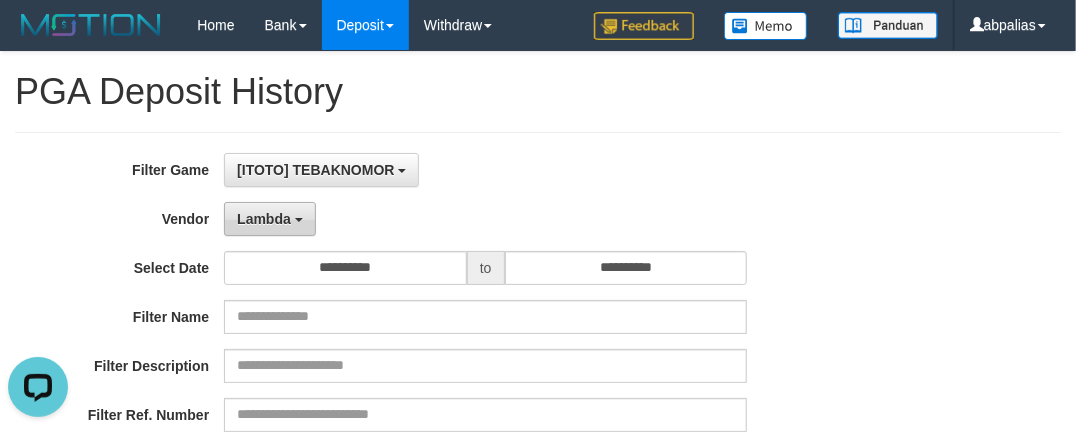 click on "Lambda" at bounding box center [264, 219] 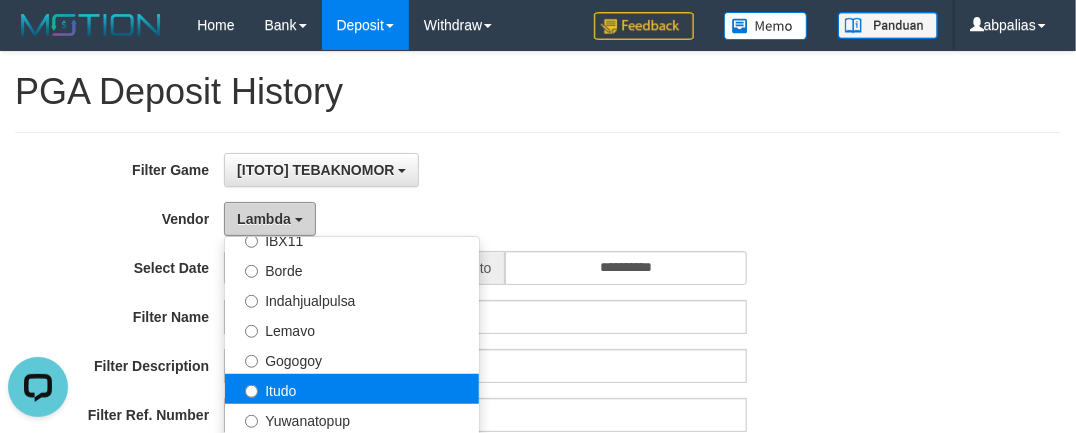 scroll, scrollTop: 564, scrollLeft: 0, axis: vertical 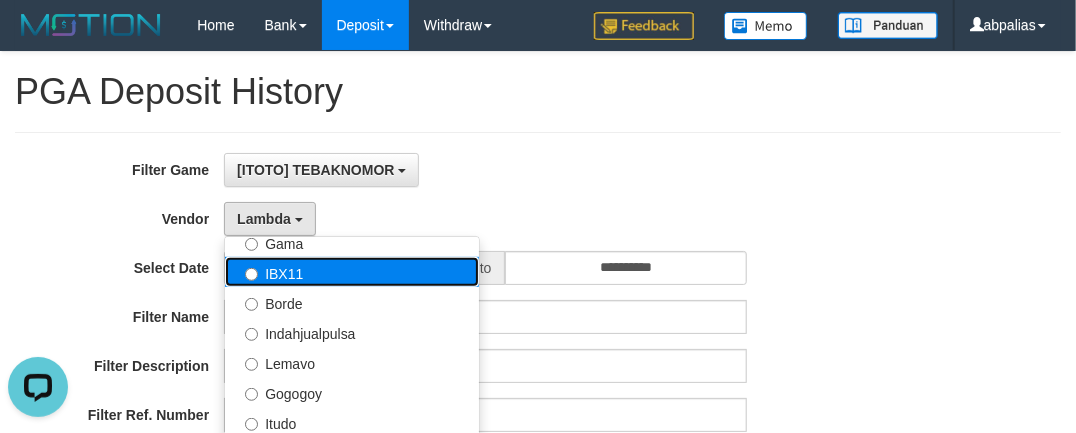 click on "IBX11" at bounding box center (352, 272) 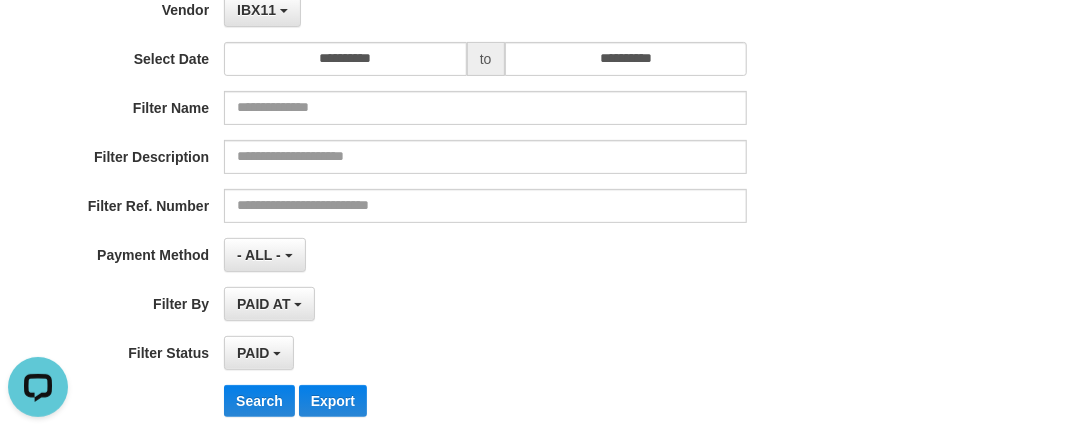 scroll, scrollTop: 454, scrollLeft: 0, axis: vertical 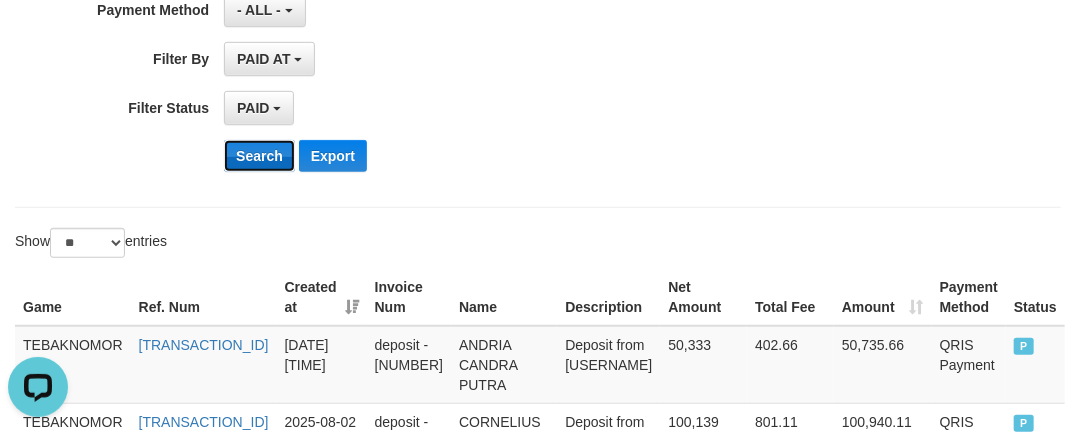 click on "Search" at bounding box center [259, 156] 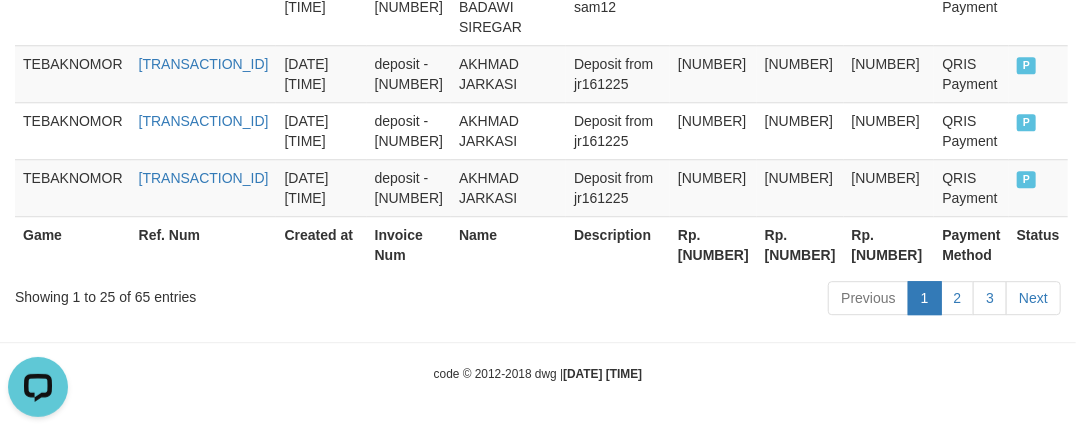 scroll, scrollTop: 2105, scrollLeft: 0, axis: vertical 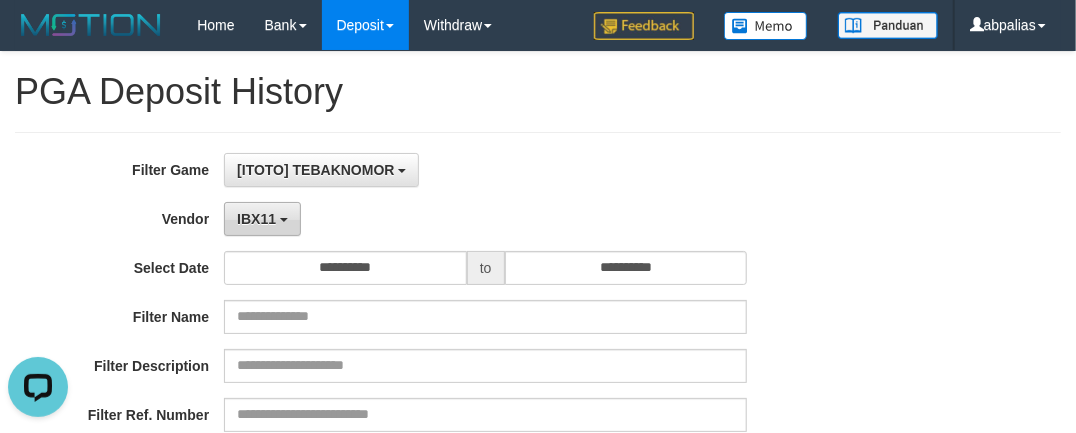 click on "IBX11" at bounding box center [262, 219] 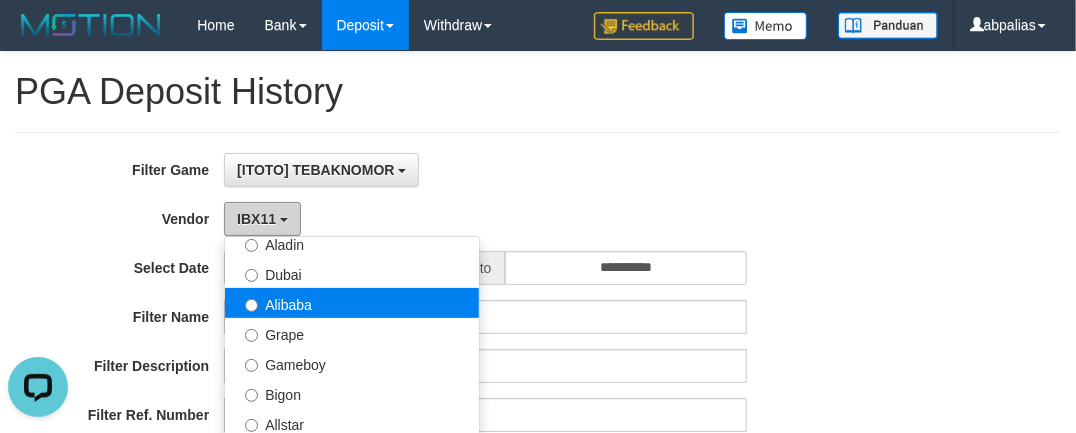 scroll, scrollTop: 291, scrollLeft: 0, axis: vertical 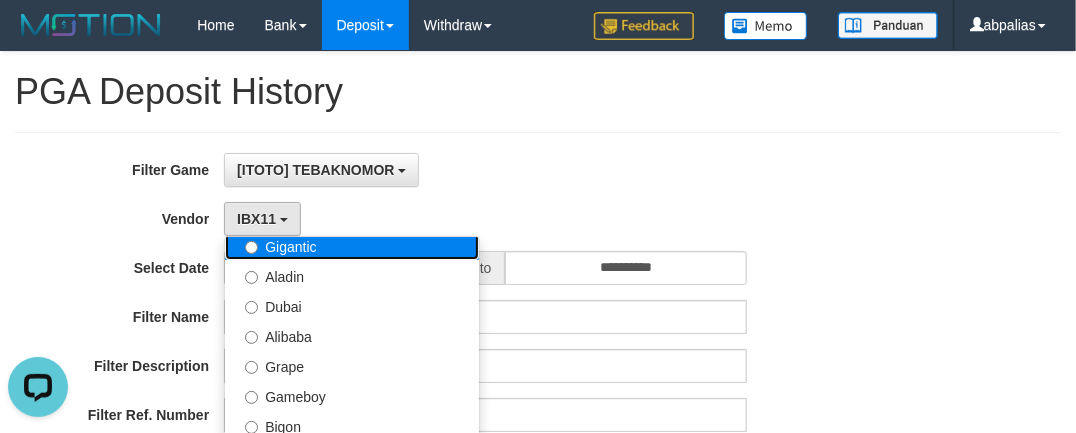 click on "Gigantic" at bounding box center [352, 245] 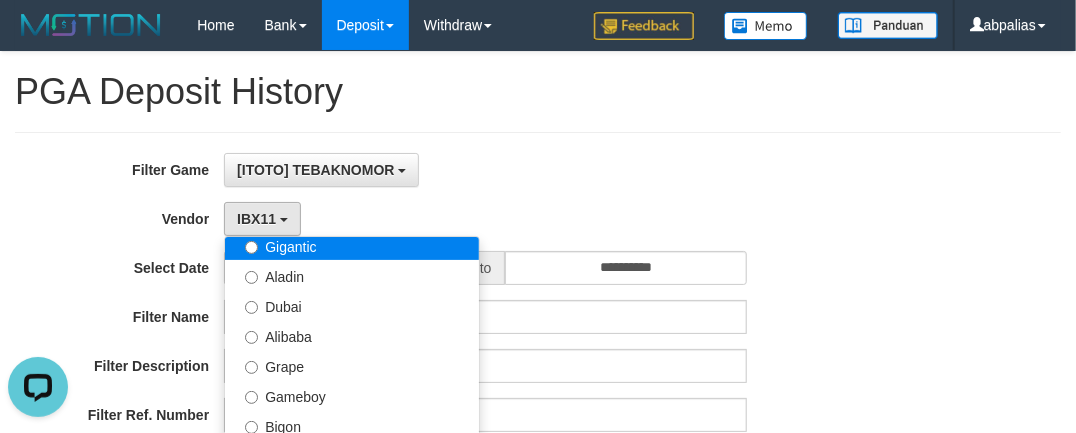 select on "**********" 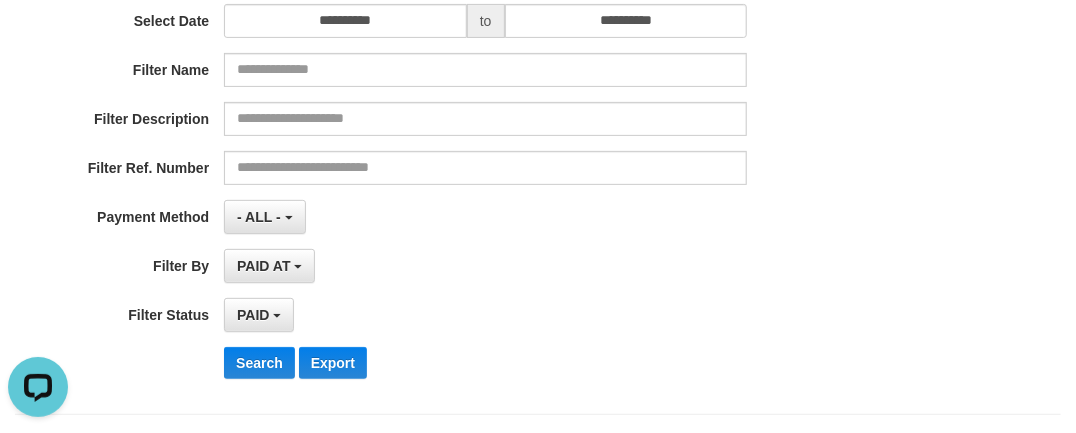scroll, scrollTop: 272, scrollLeft: 0, axis: vertical 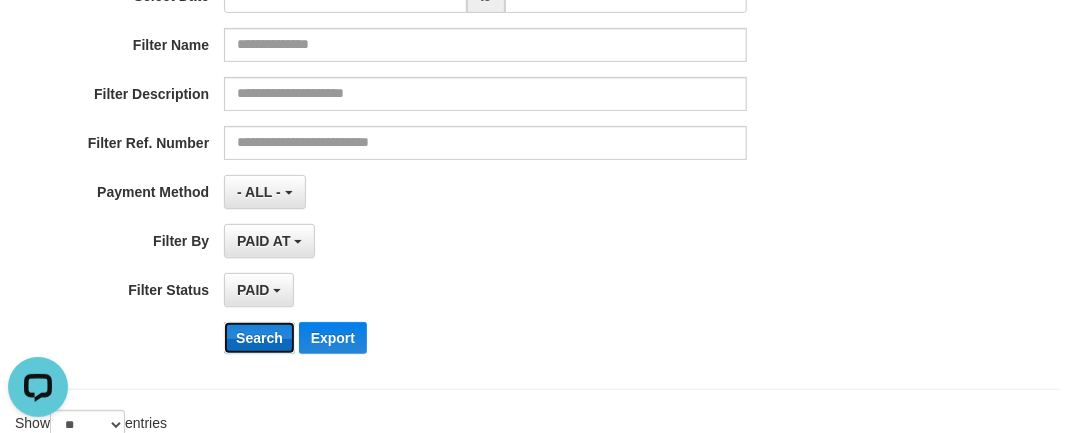 click on "Search" at bounding box center [259, 338] 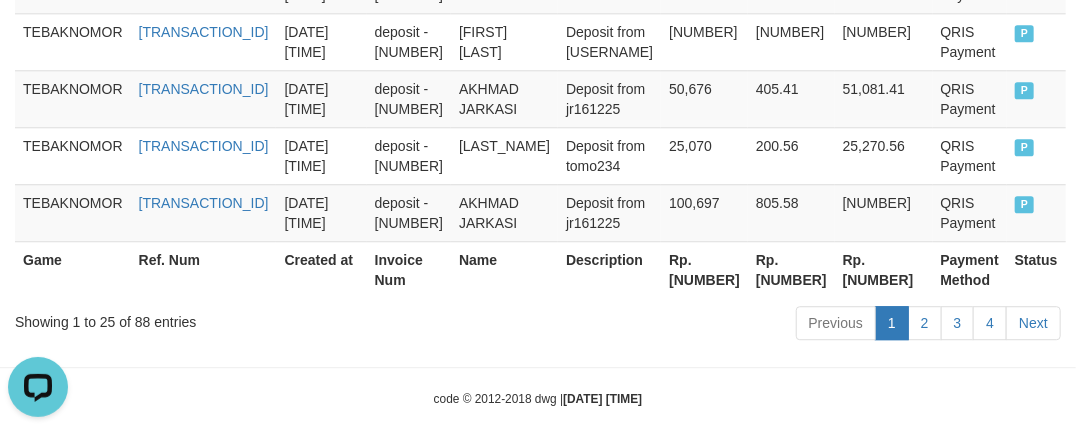 scroll, scrollTop: 2045, scrollLeft: 0, axis: vertical 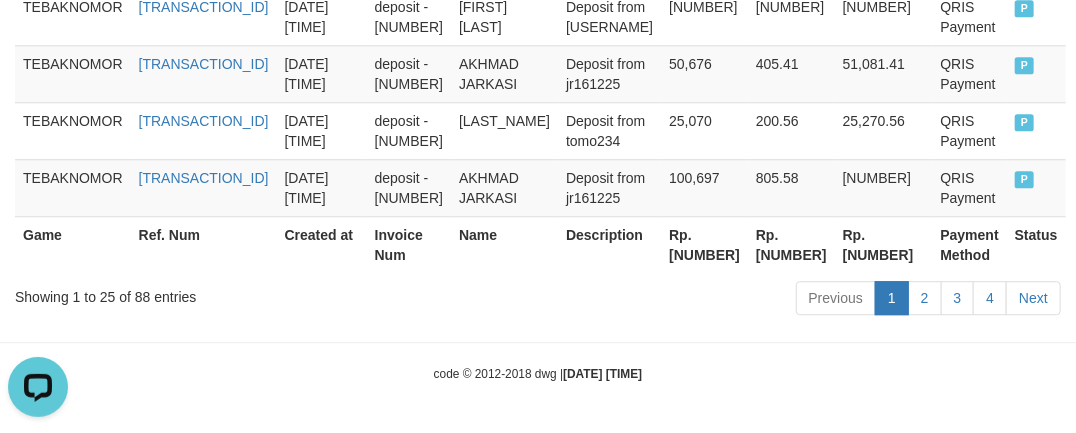 click on "Rp. [NUMBER]" at bounding box center [704, 244] 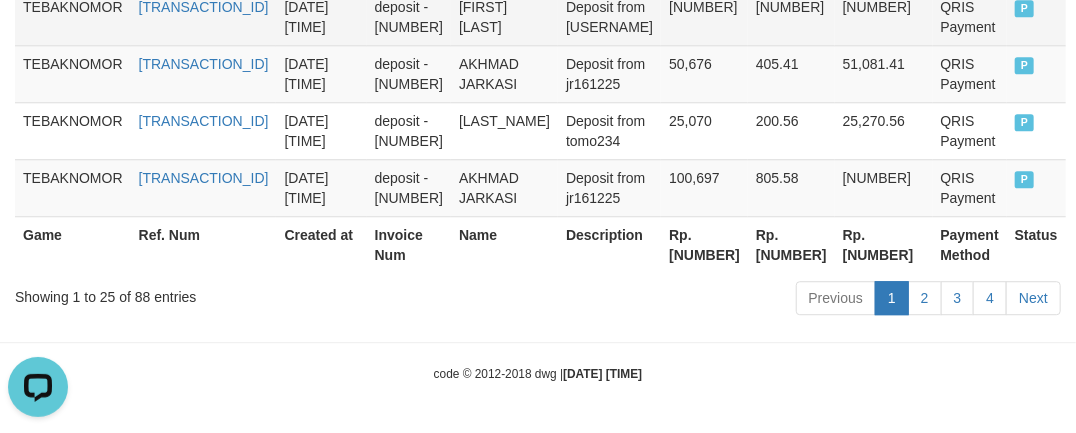 copy on "[NUMBER]" 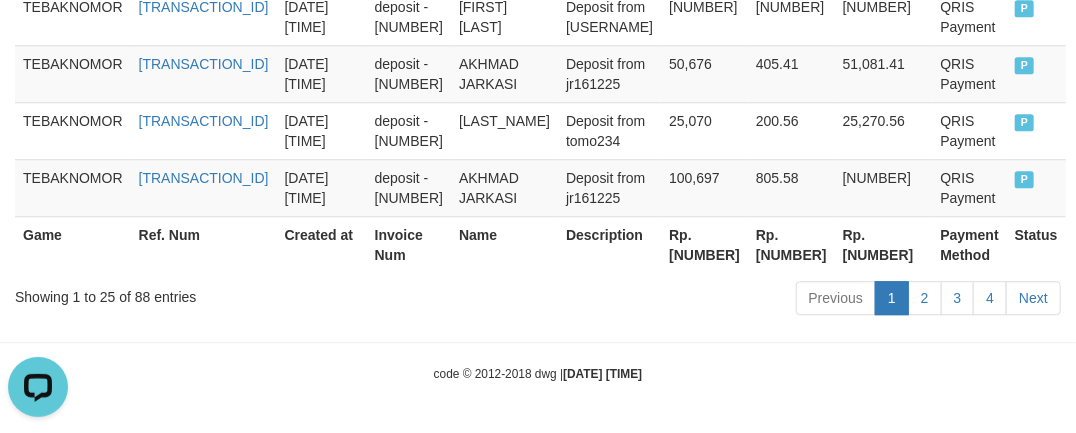 click on "Invoice Num" at bounding box center (409, 244) 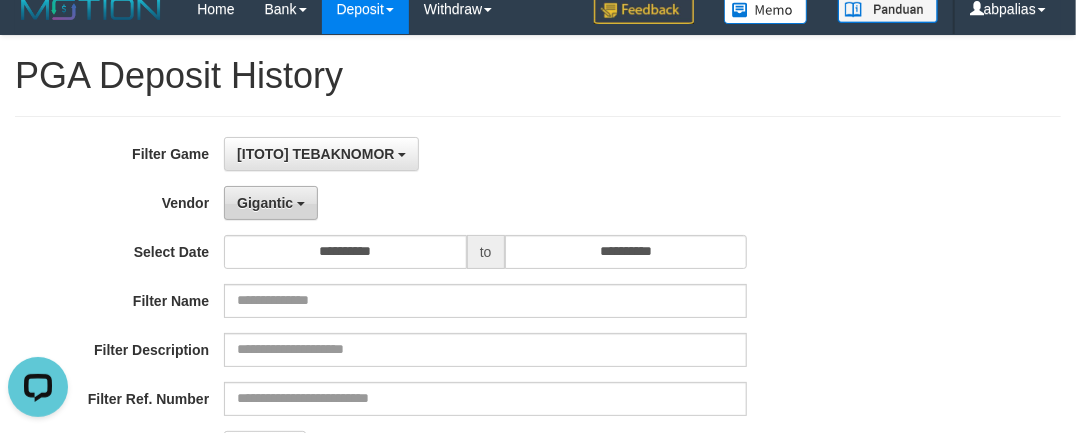 scroll, scrollTop: 0, scrollLeft: 0, axis: both 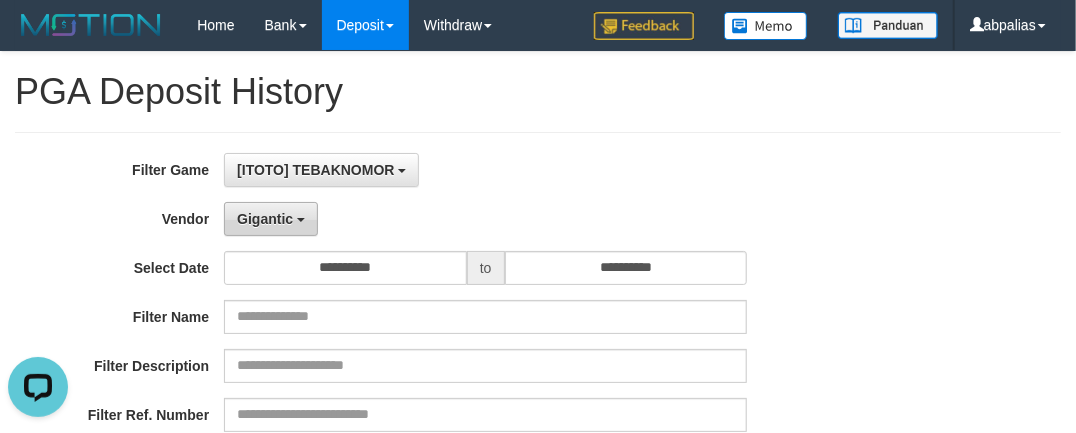 click on "Gigantic" at bounding box center [271, 219] 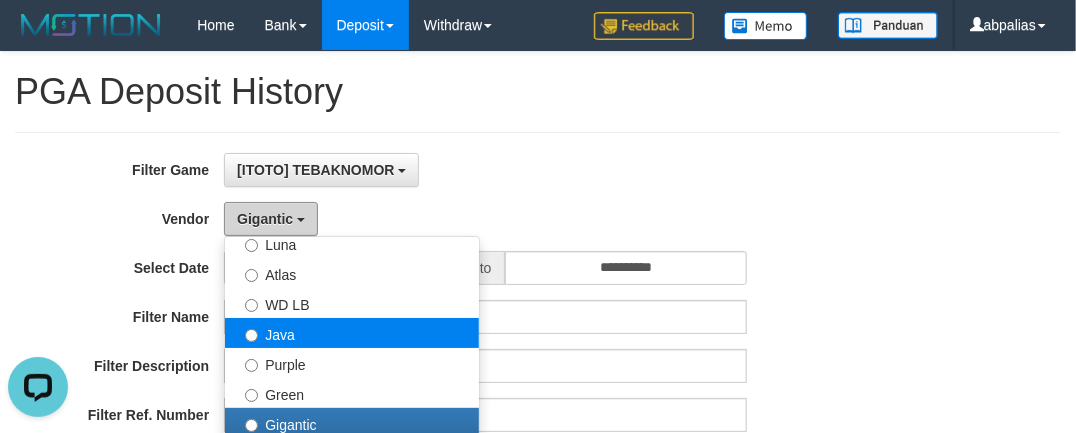 scroll, scrollTop: 19, scrollLeft: 0, axis: vertical 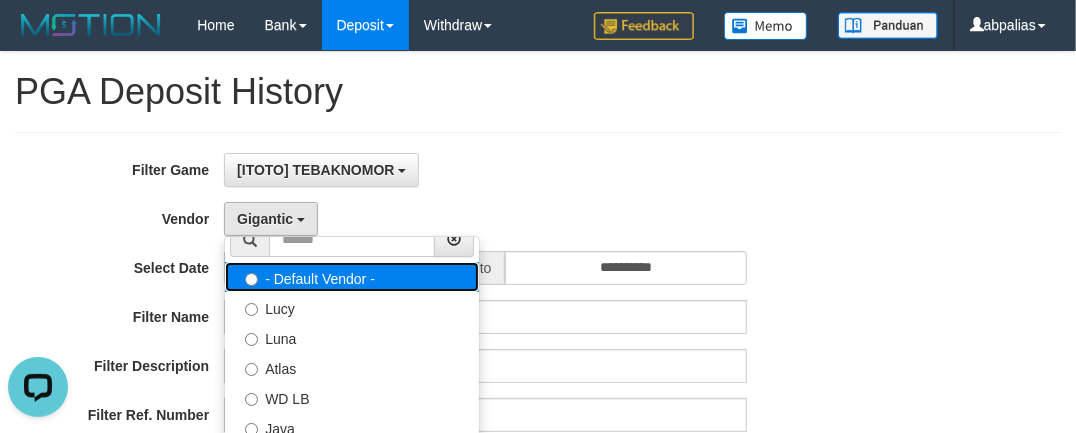 click on "- Default Vendor -" at bounding box center [352, 277] 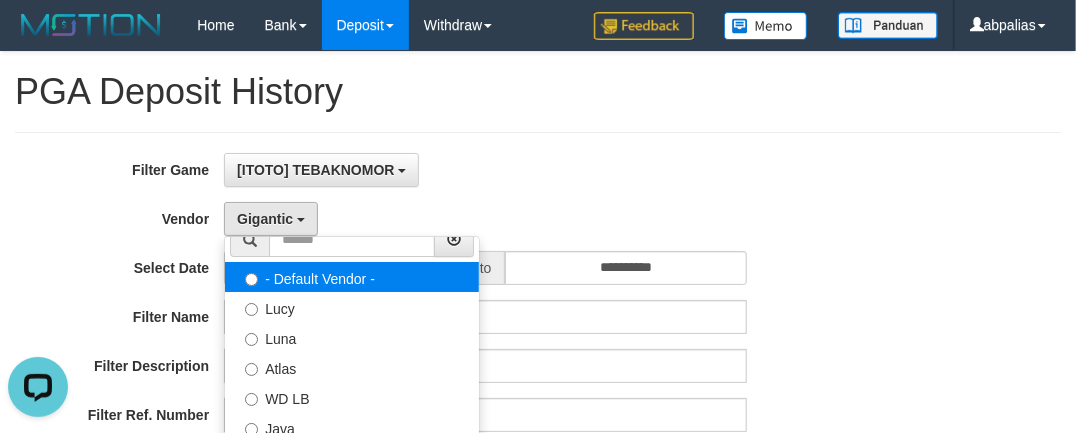 select 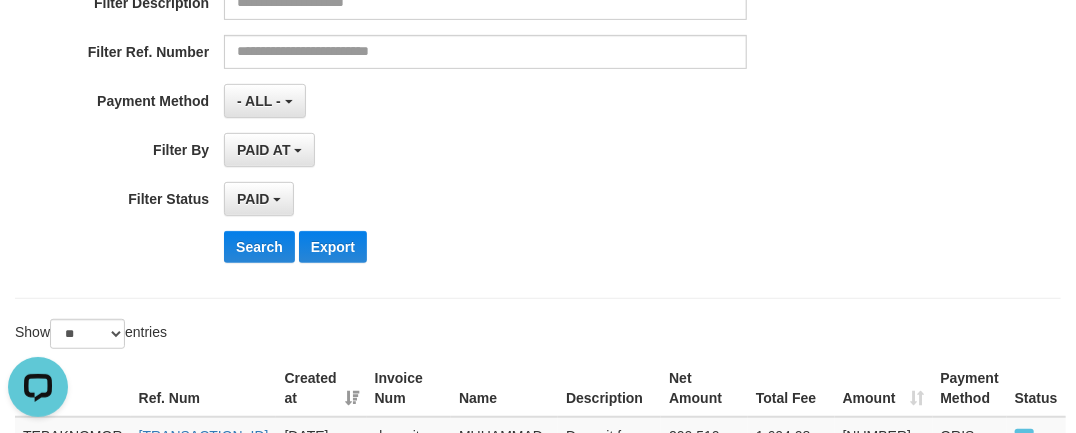 scroll, scrollTop: 545, scrollLeft: 0, axis: vertical 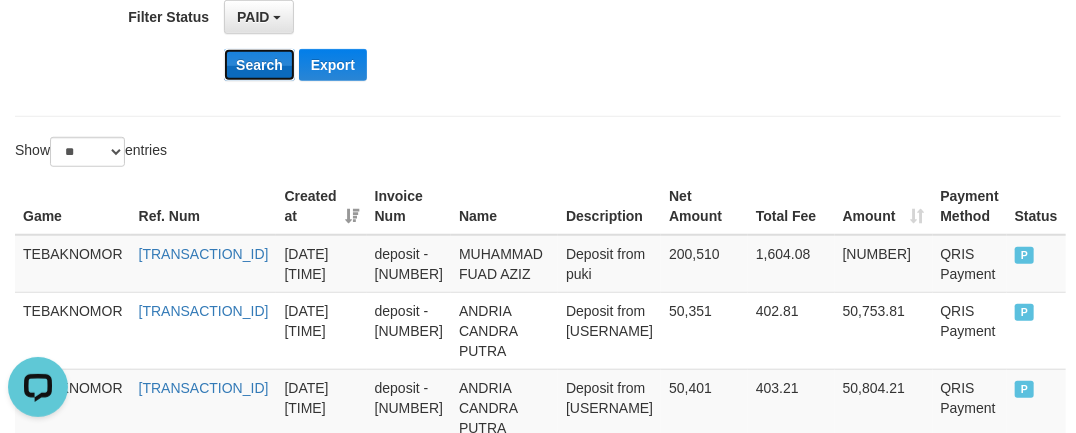 click on "Search" at bounding box center (259, 65) 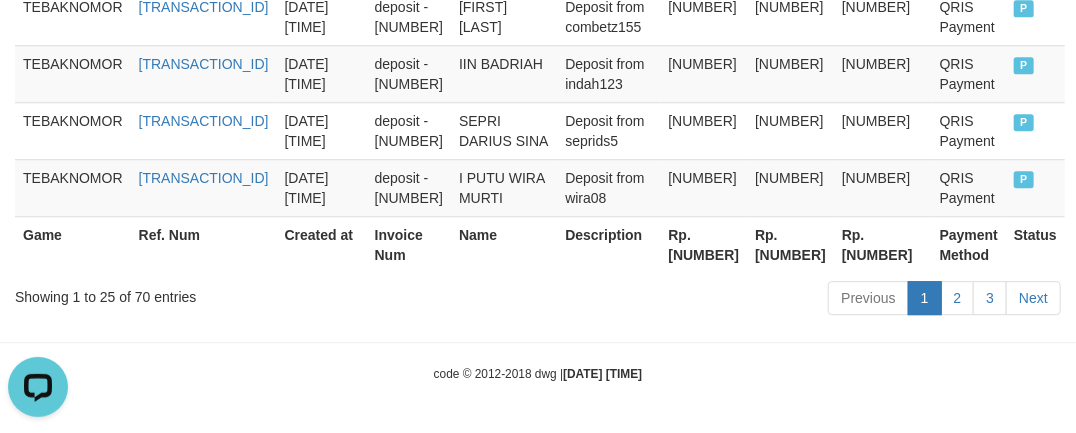 scroll, scrollTop: 2265, scrollLeft: 0, axis: vertical 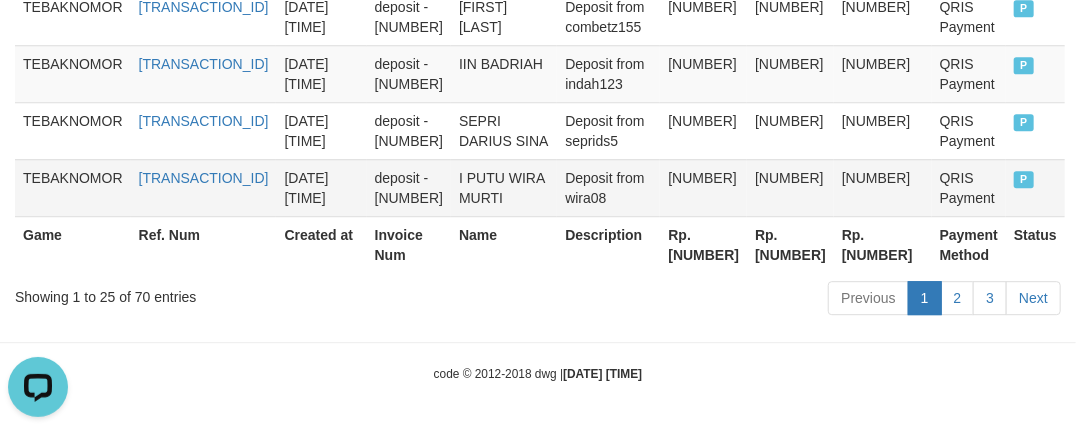 copy on "[NUMBER]" 